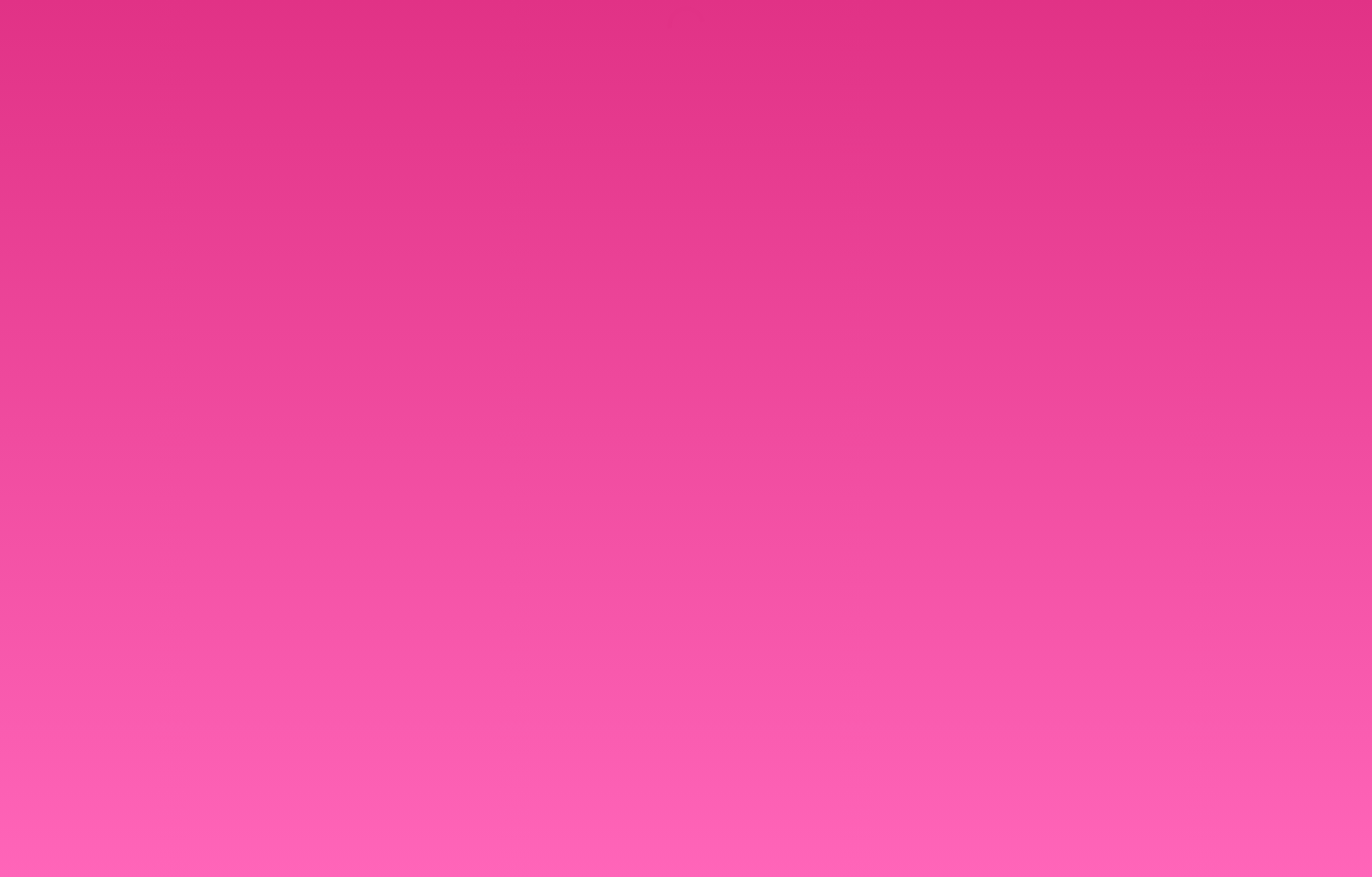 scroll, scrollTop: 0, scrollLeft: 0, axis: both 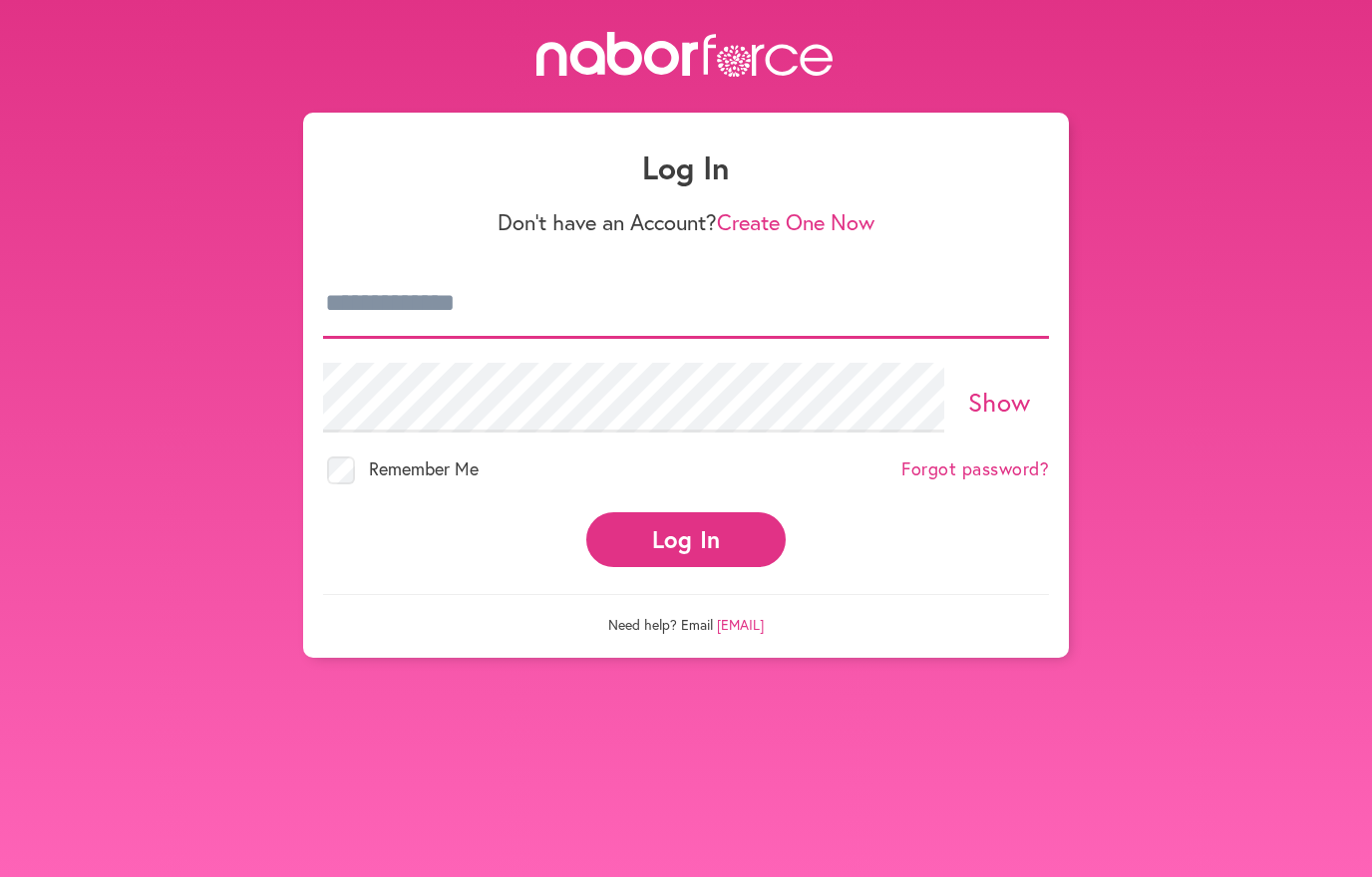 click at bounding box center [686, 304] 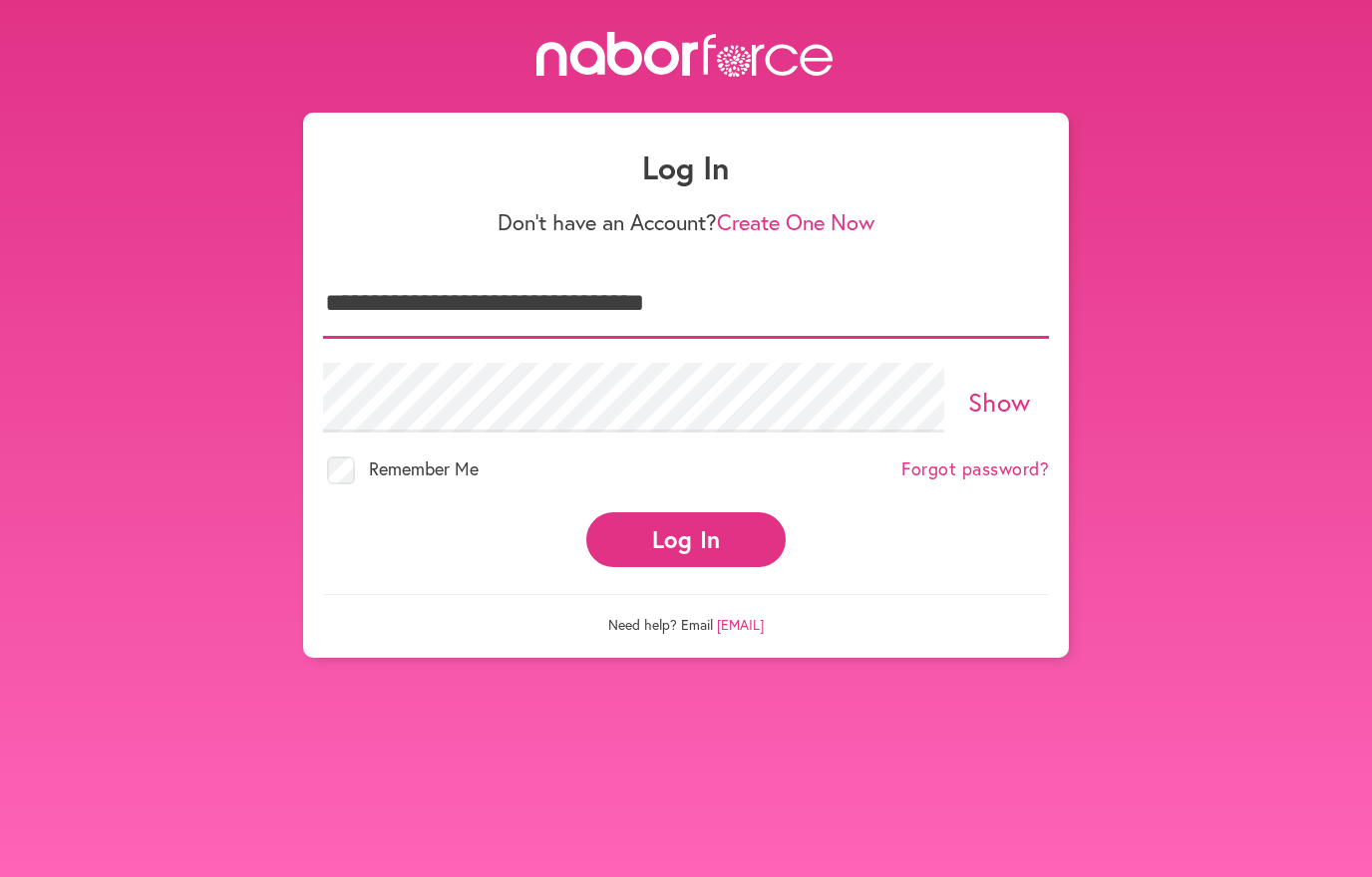type on "**********" 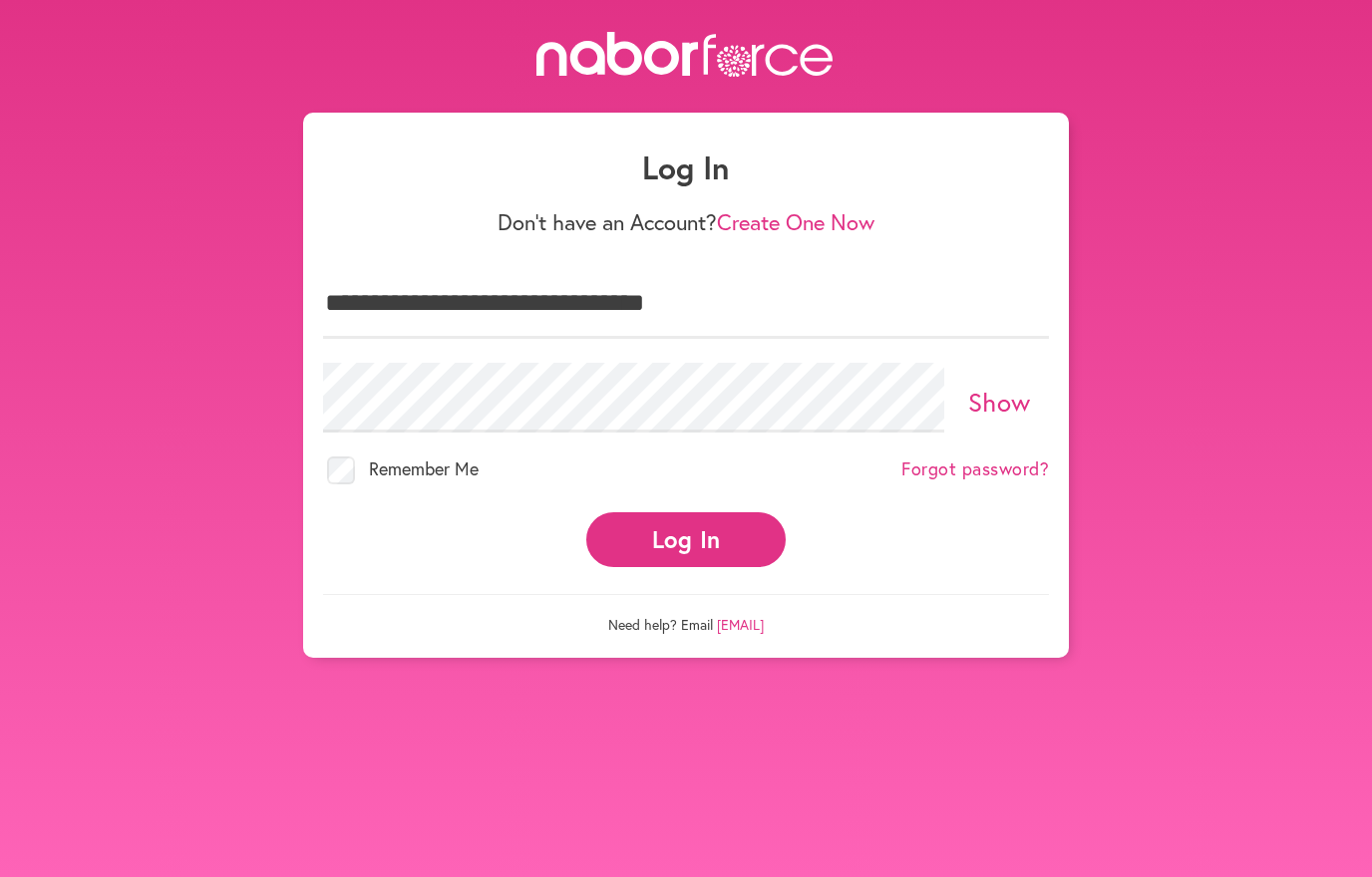 click on "Log In" at bounding box center [686, 539] 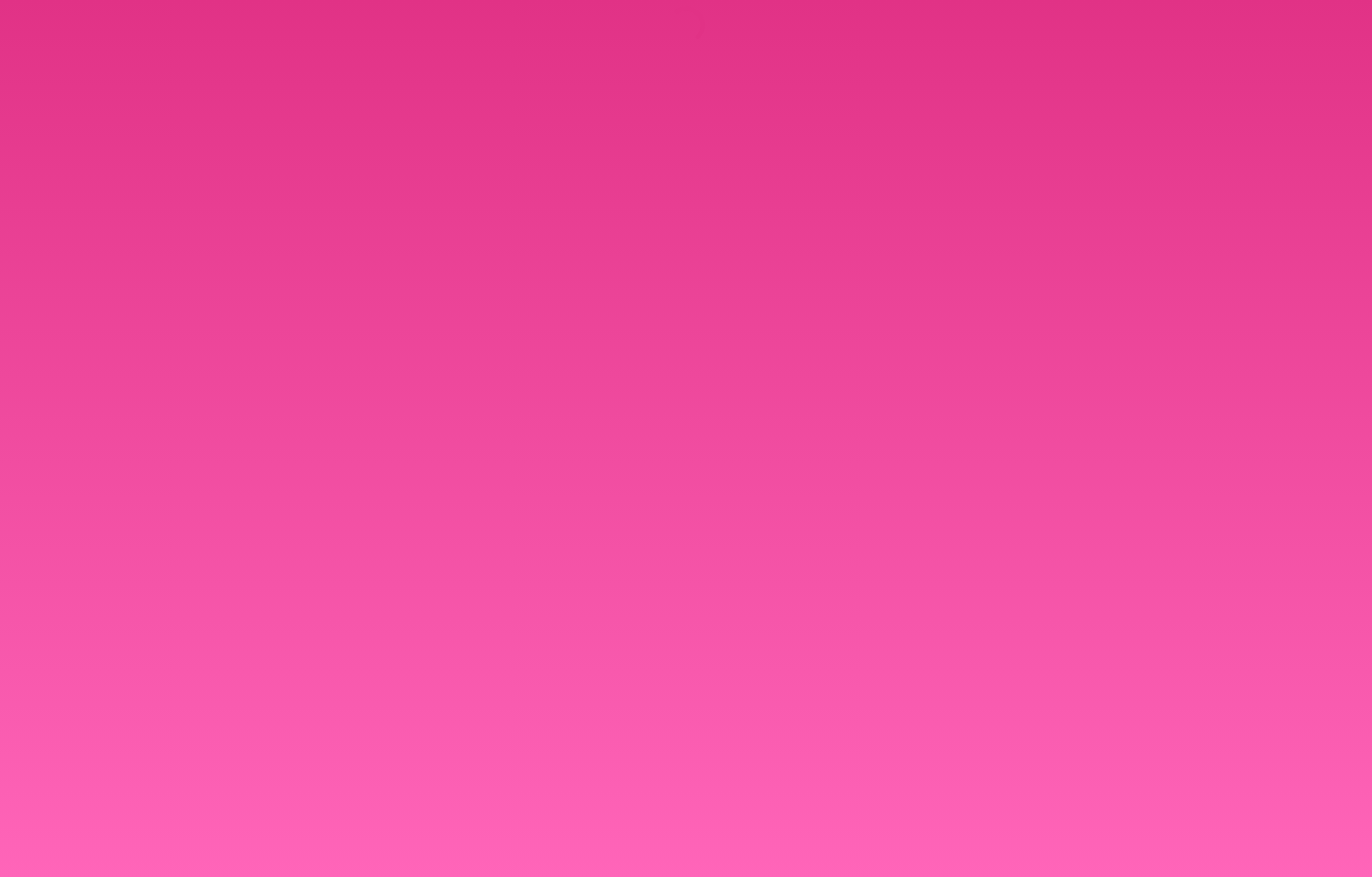 scroll, scrollTop: 0, scrollLeft: 0, axis: both 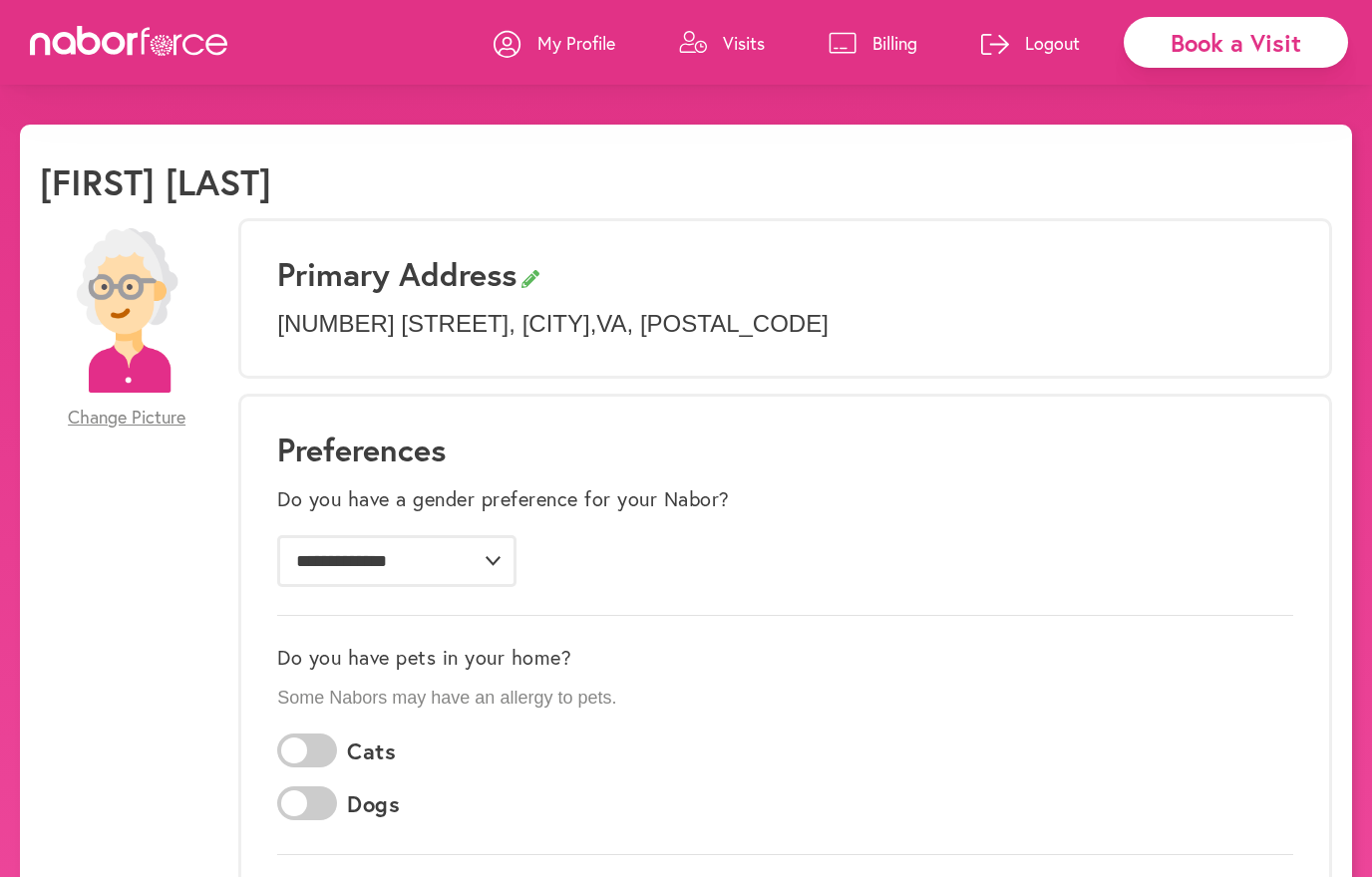 click on "Book a Visit" at bounding box center (1235, 42) 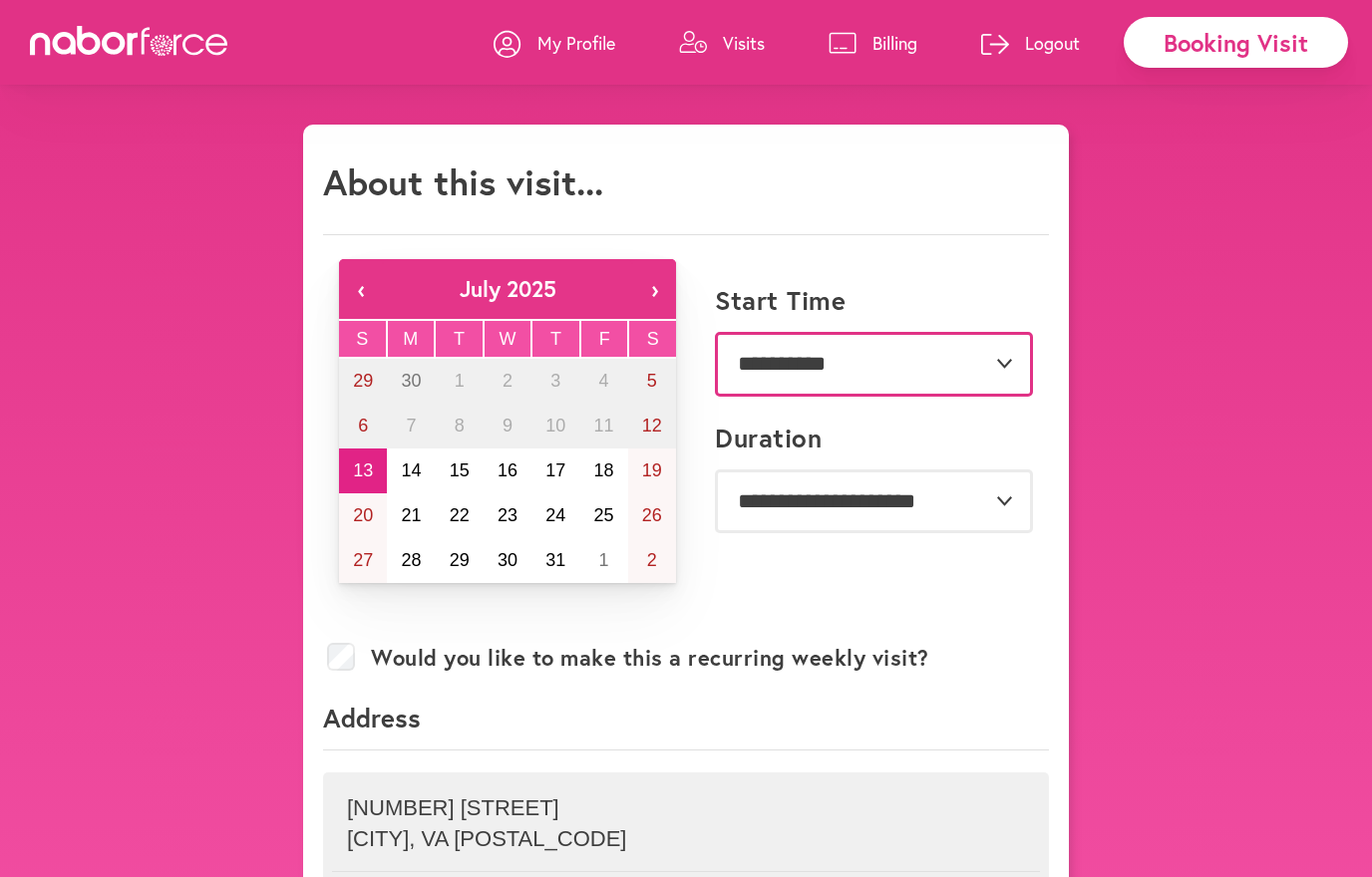 select on "*******" 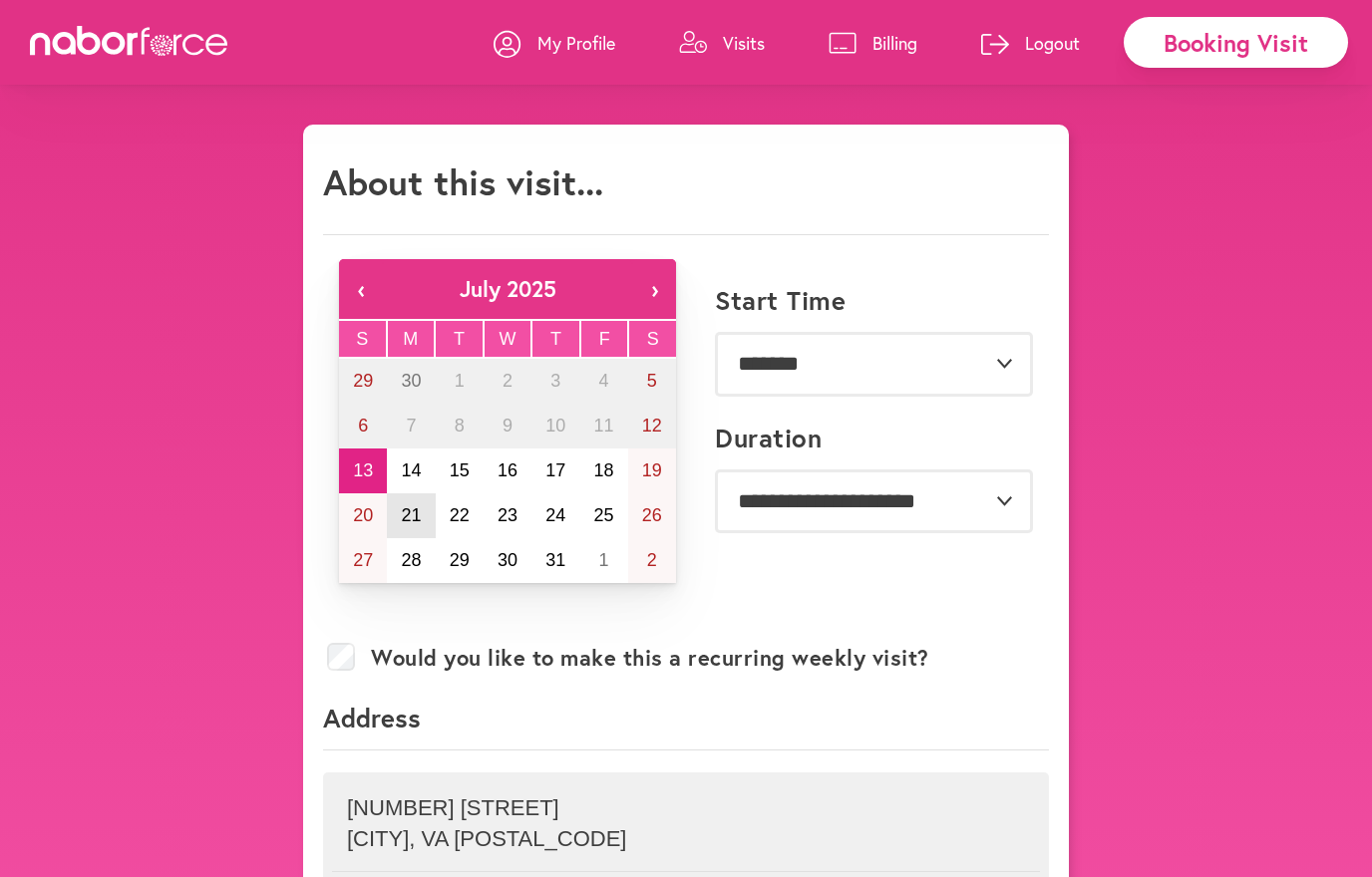 click on "21" at bounding box center (411, 515) 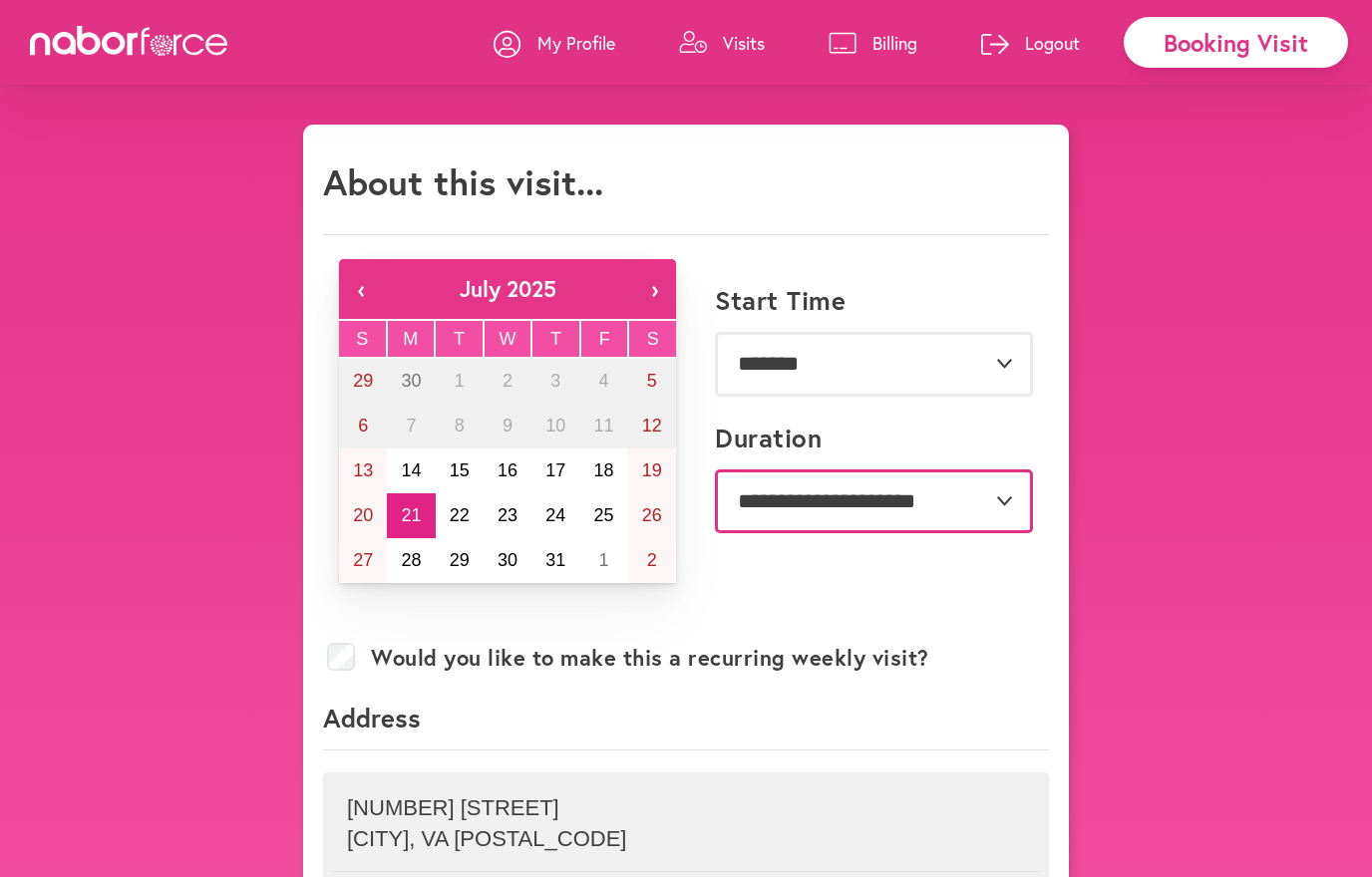 select on "***" 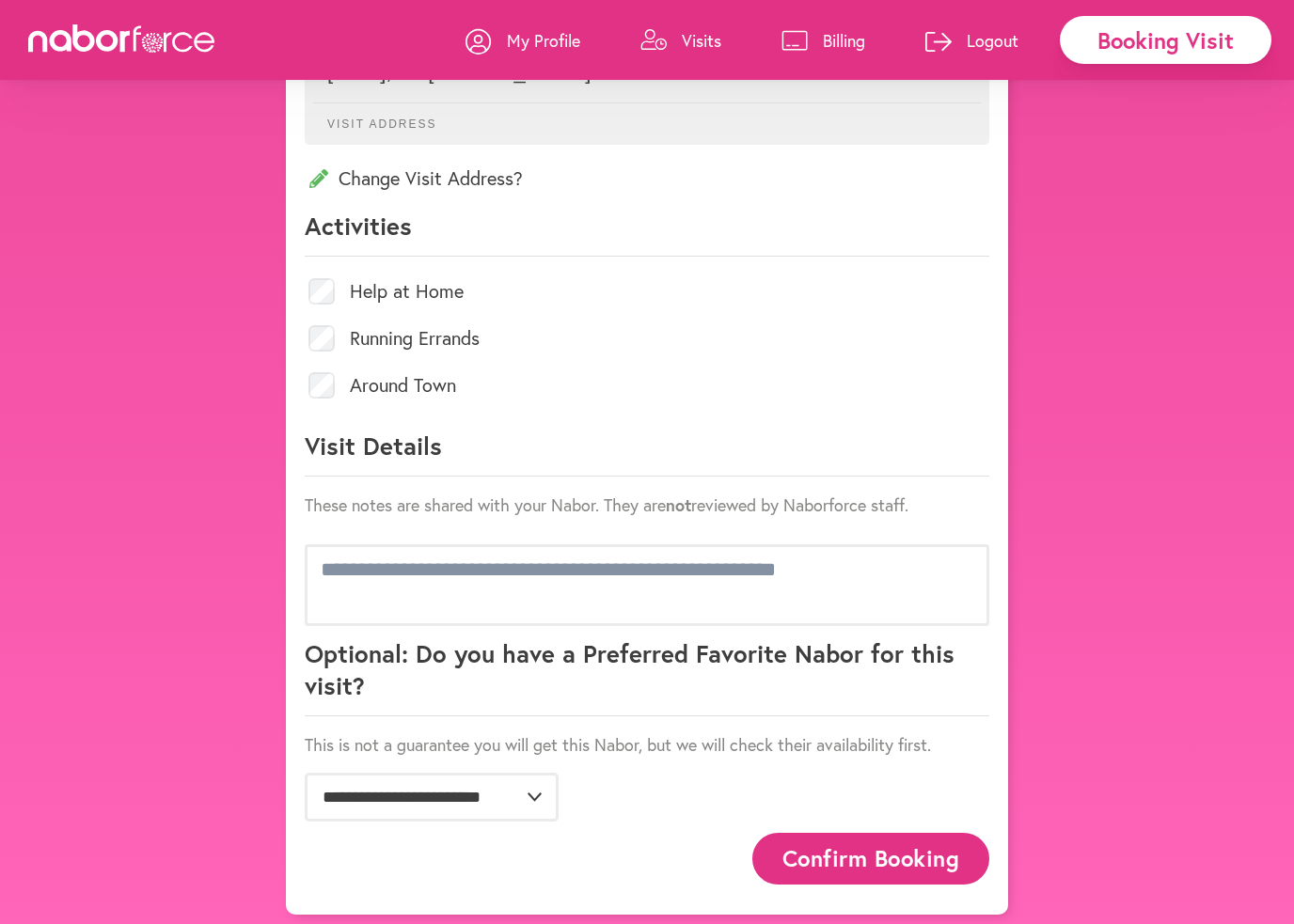 scroll, scrollTop: 744, scrollLeft: 0, axis: vertical 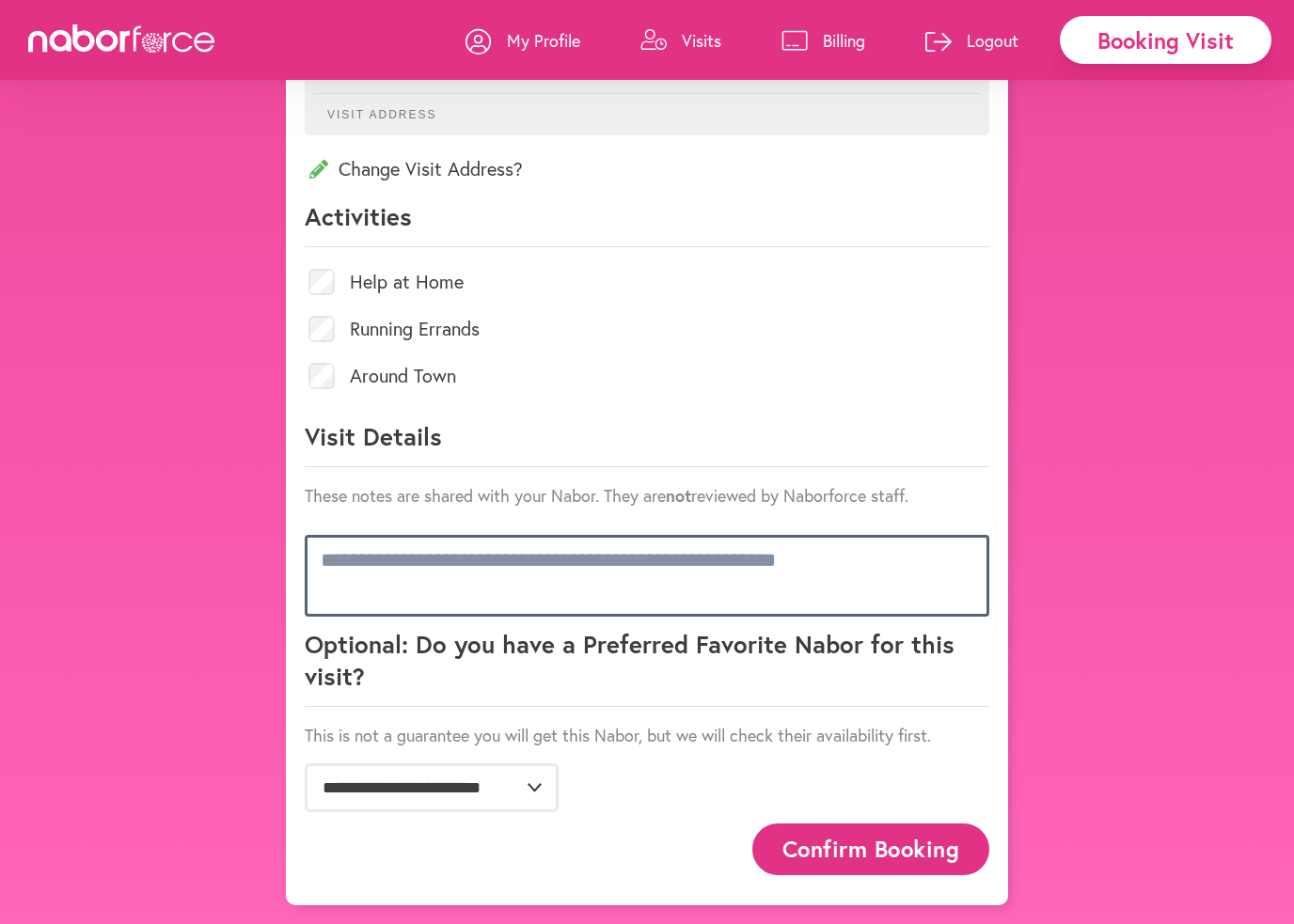 click at bounding box center [647, 575] 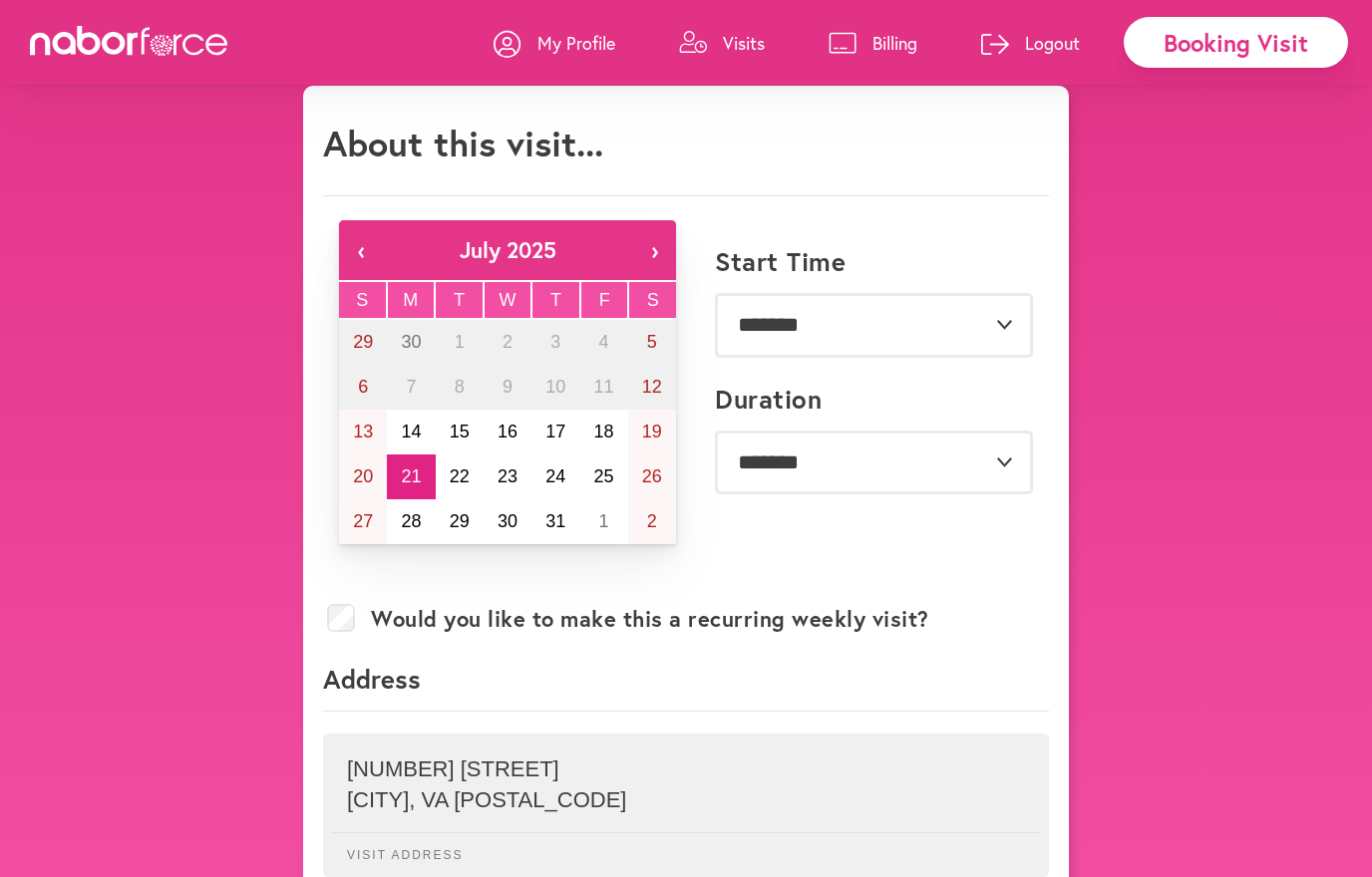 scroll, scrollTop: 0, scrollLeft: 0, axis: both 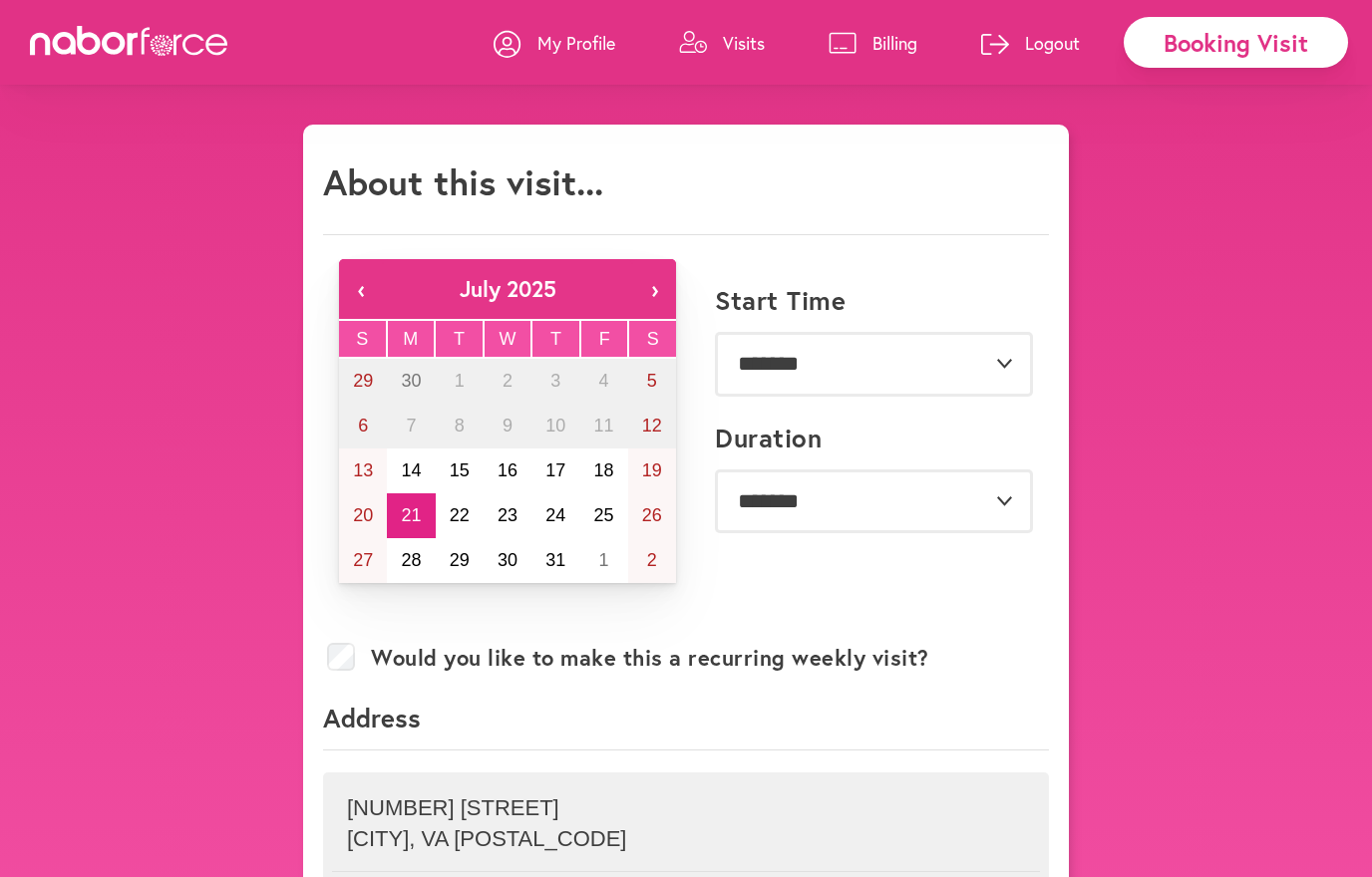 click on "My Profile" at bounding box center [554, 43] 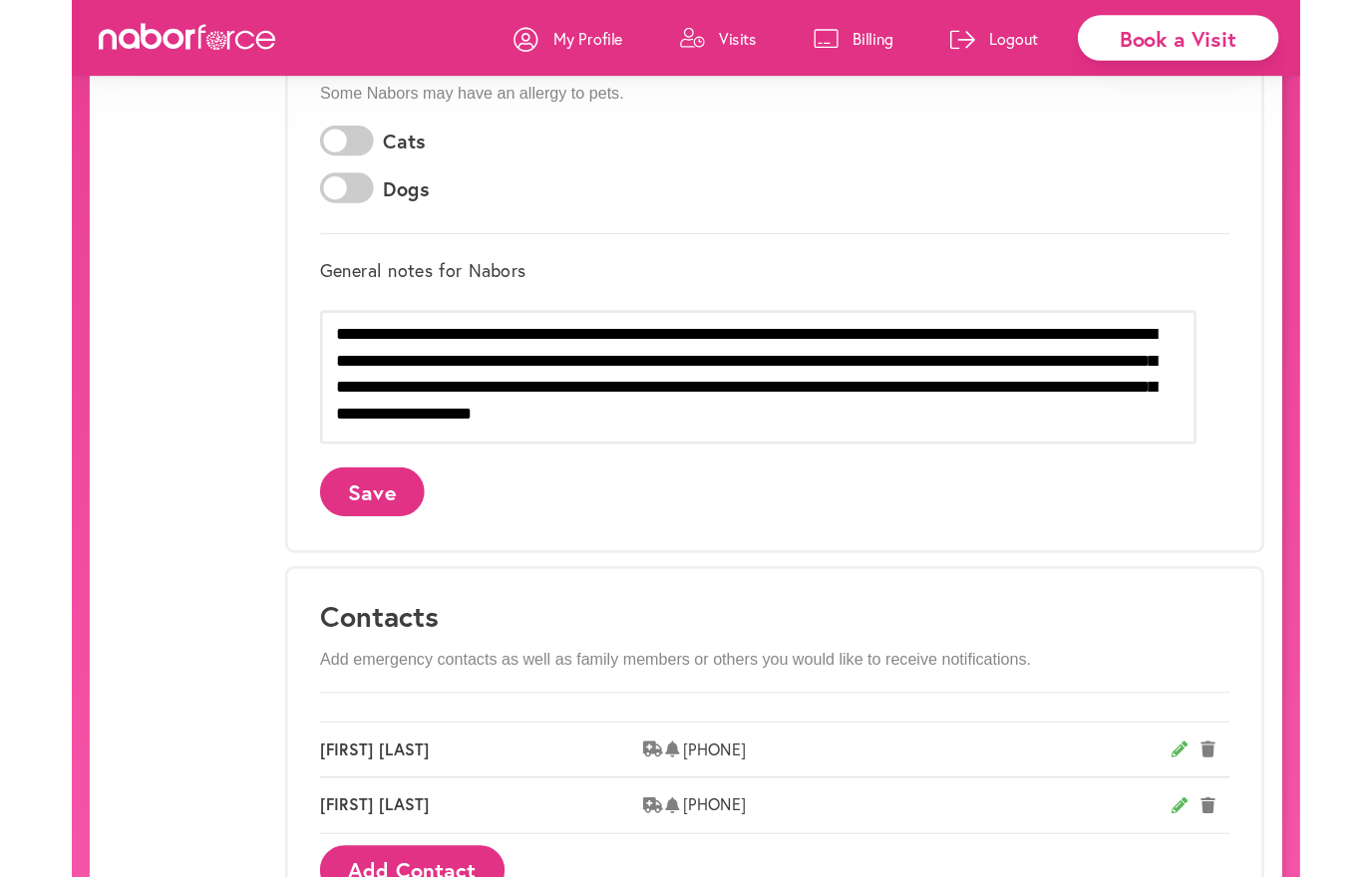 scroll, scrollTop: 615, scrollLeft: 0, axis: vertical 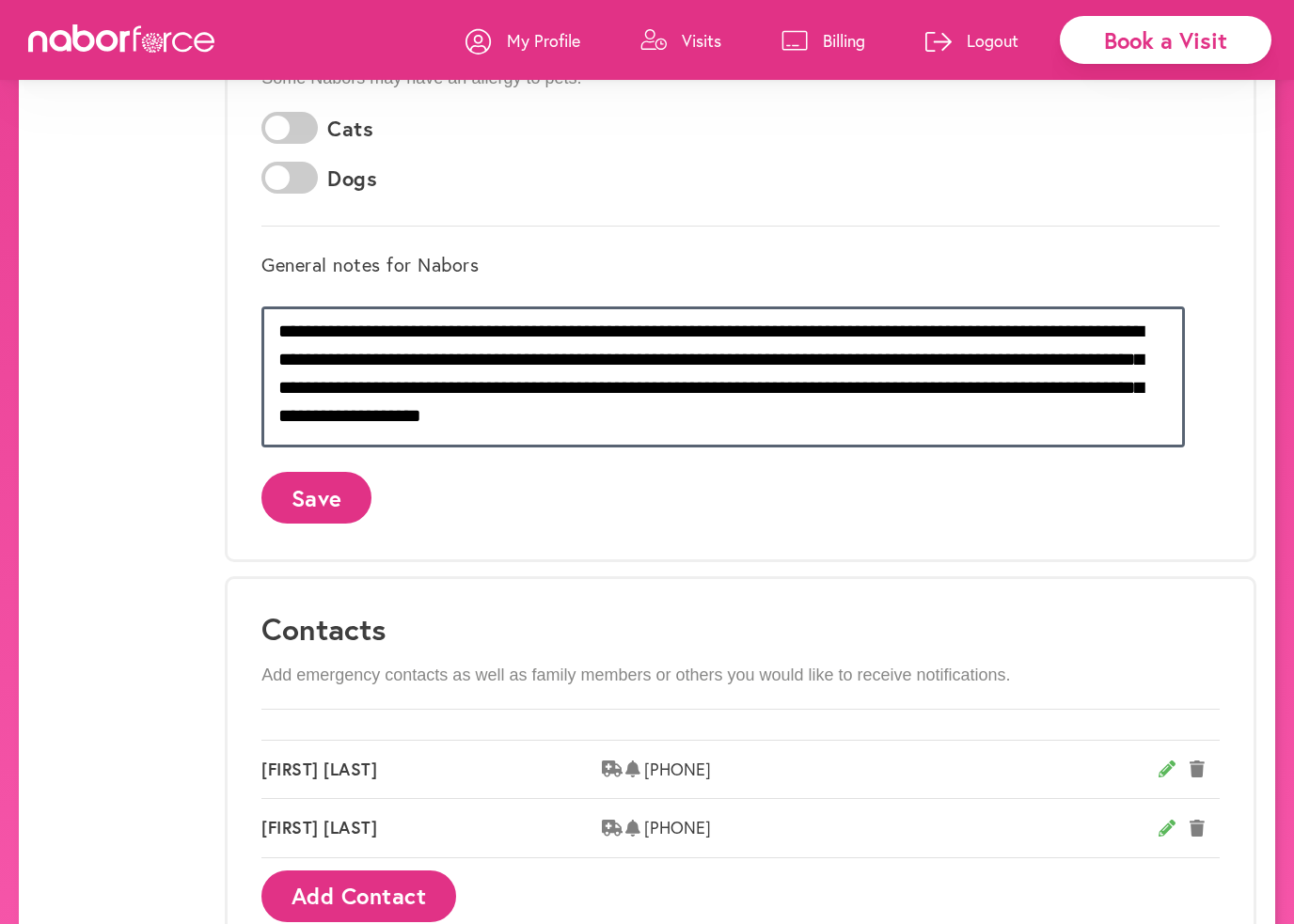 drag, startPoint x: 695, startPoint y: 424, endPoint x: 318, endPoint y: 330, distance: 388.54215 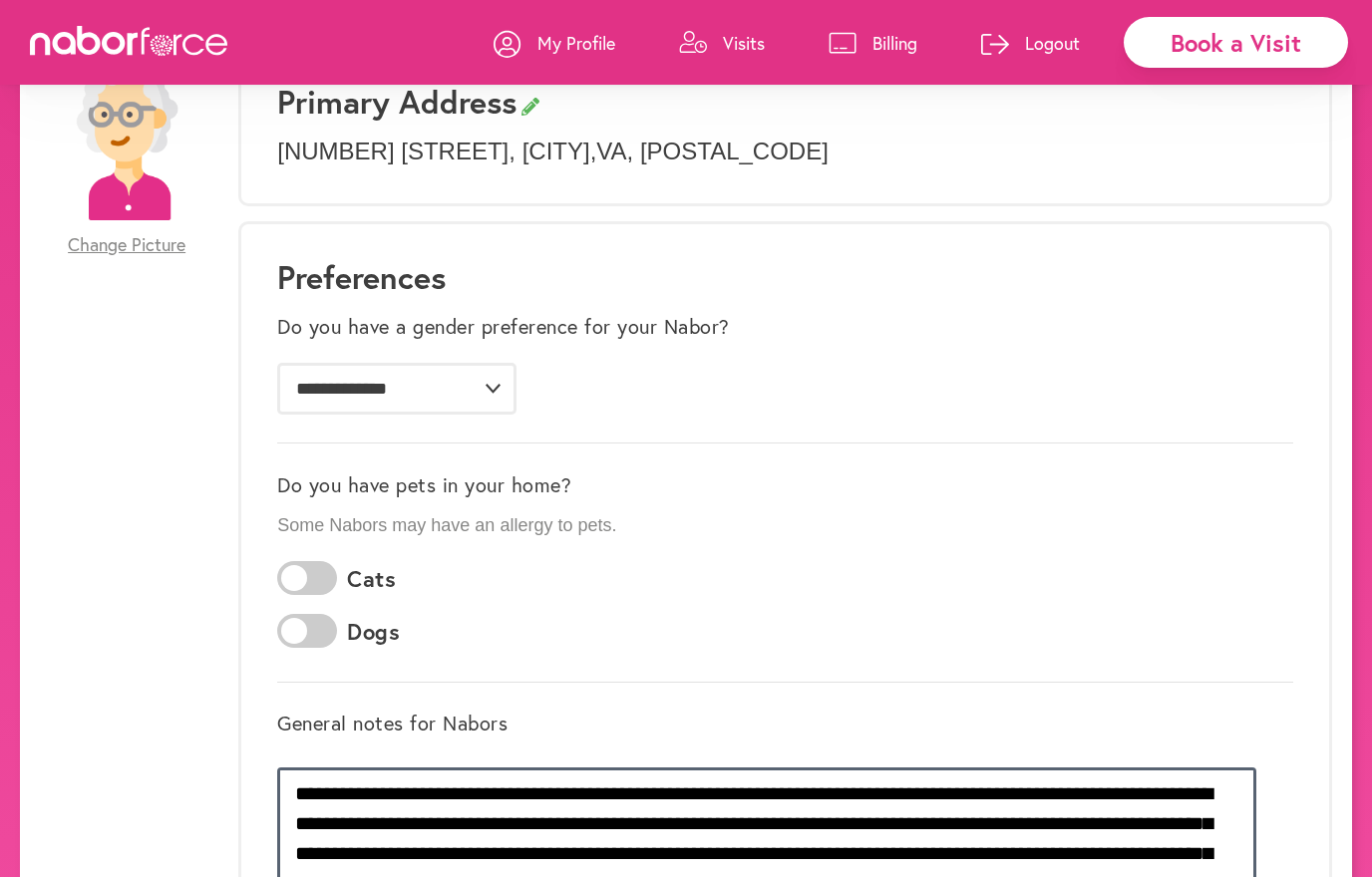 scroll, scrollTop: 0, scrollLeft: 0, axis: both 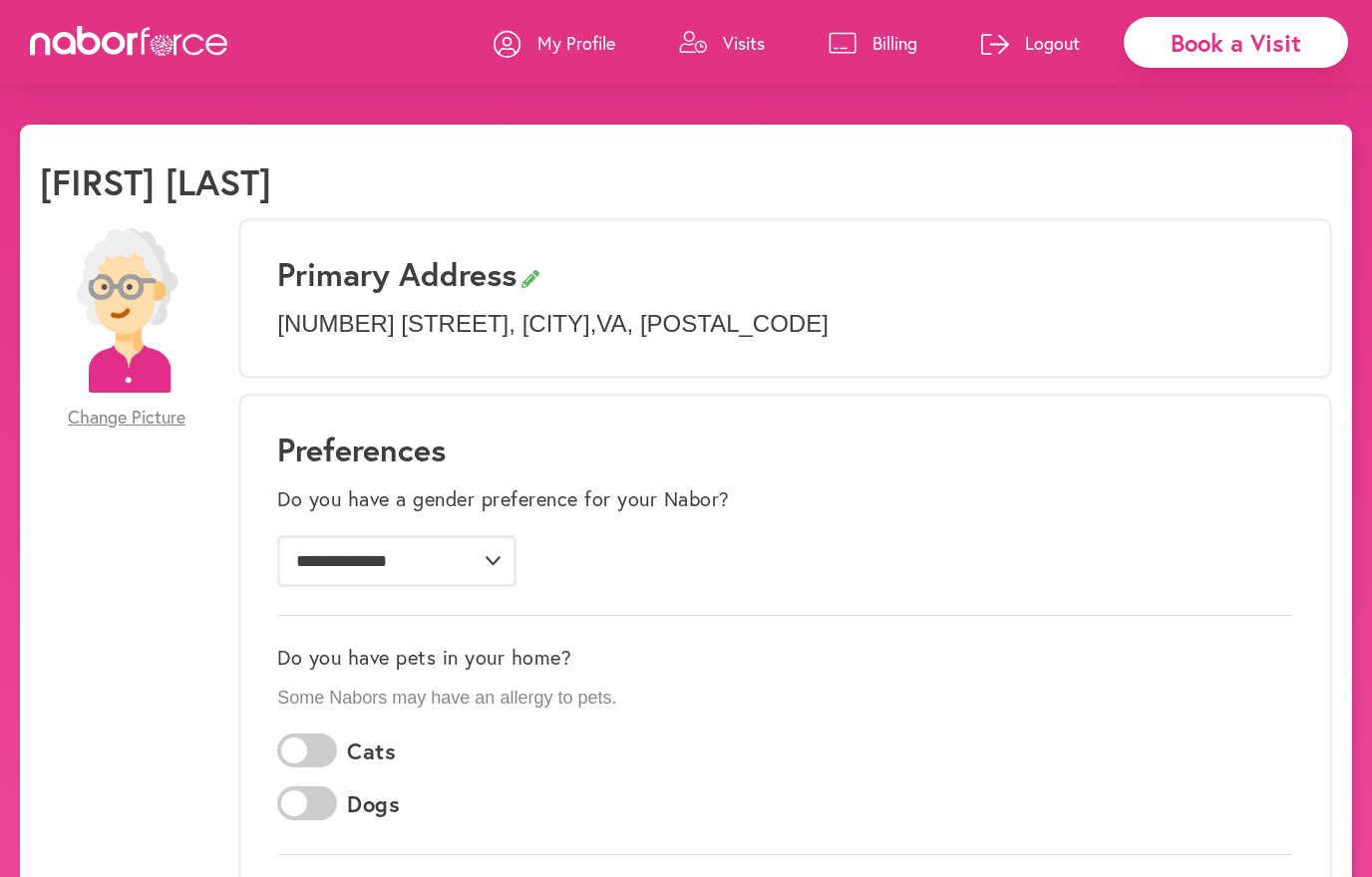 click on "Visits" at bounding box center [744, 43] 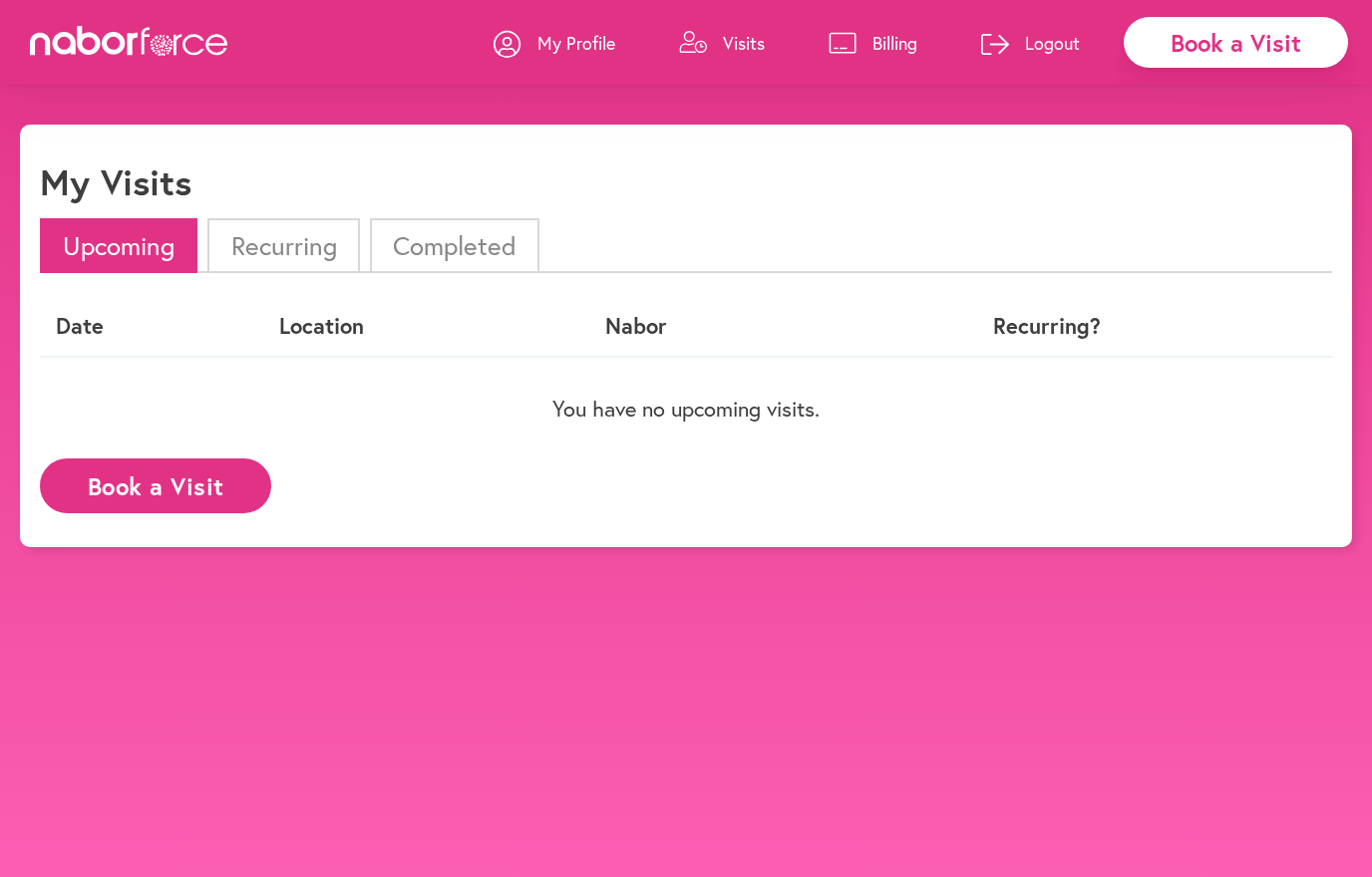 click on "Book a Visit" at bounding box center [156, 485] 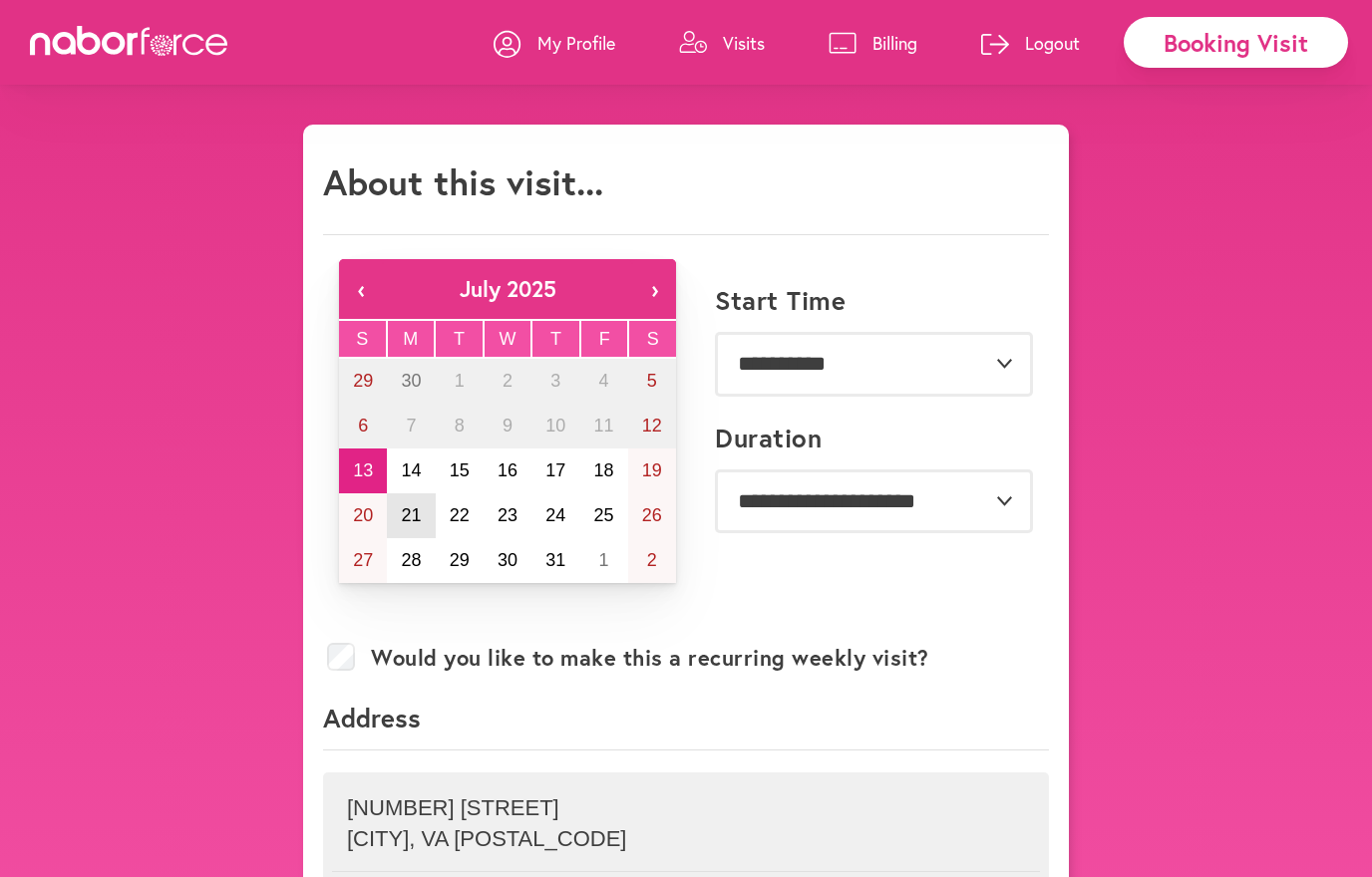 click on "21" at bounding box center [411, 515] 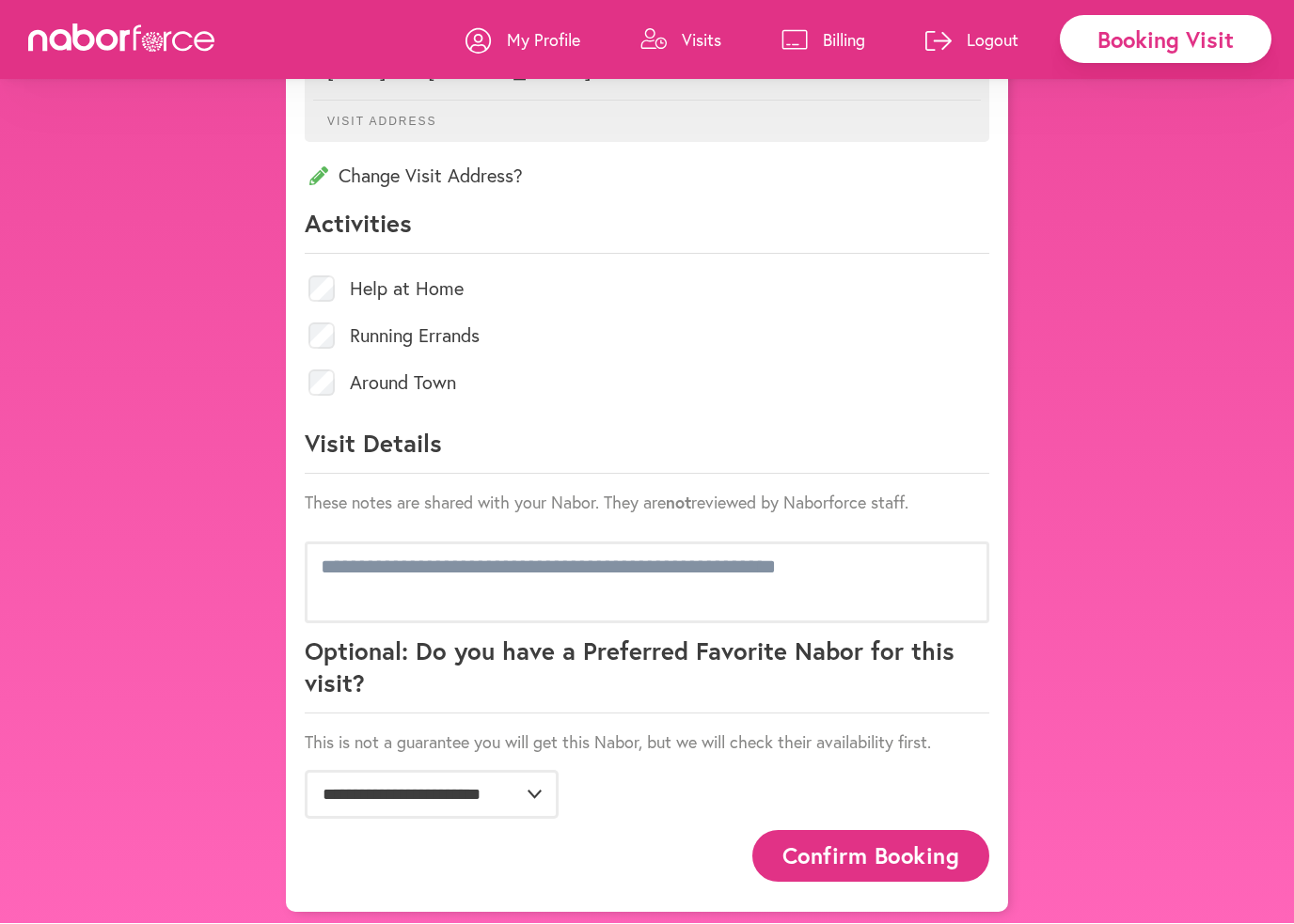 scroll, scrollTop: 744, scrollLeft: 0, axis: vertical 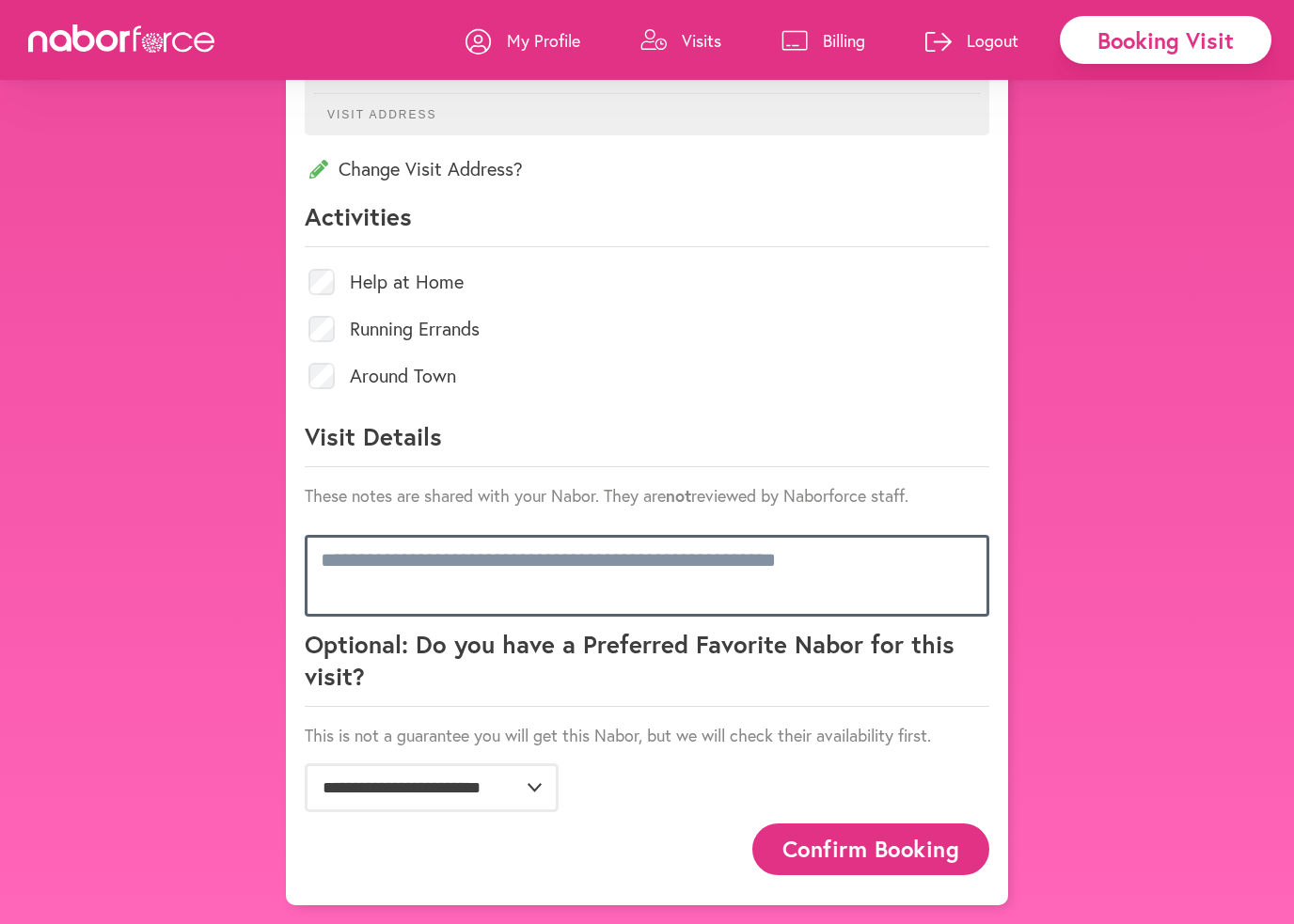 click at bounding box center (647, 575) 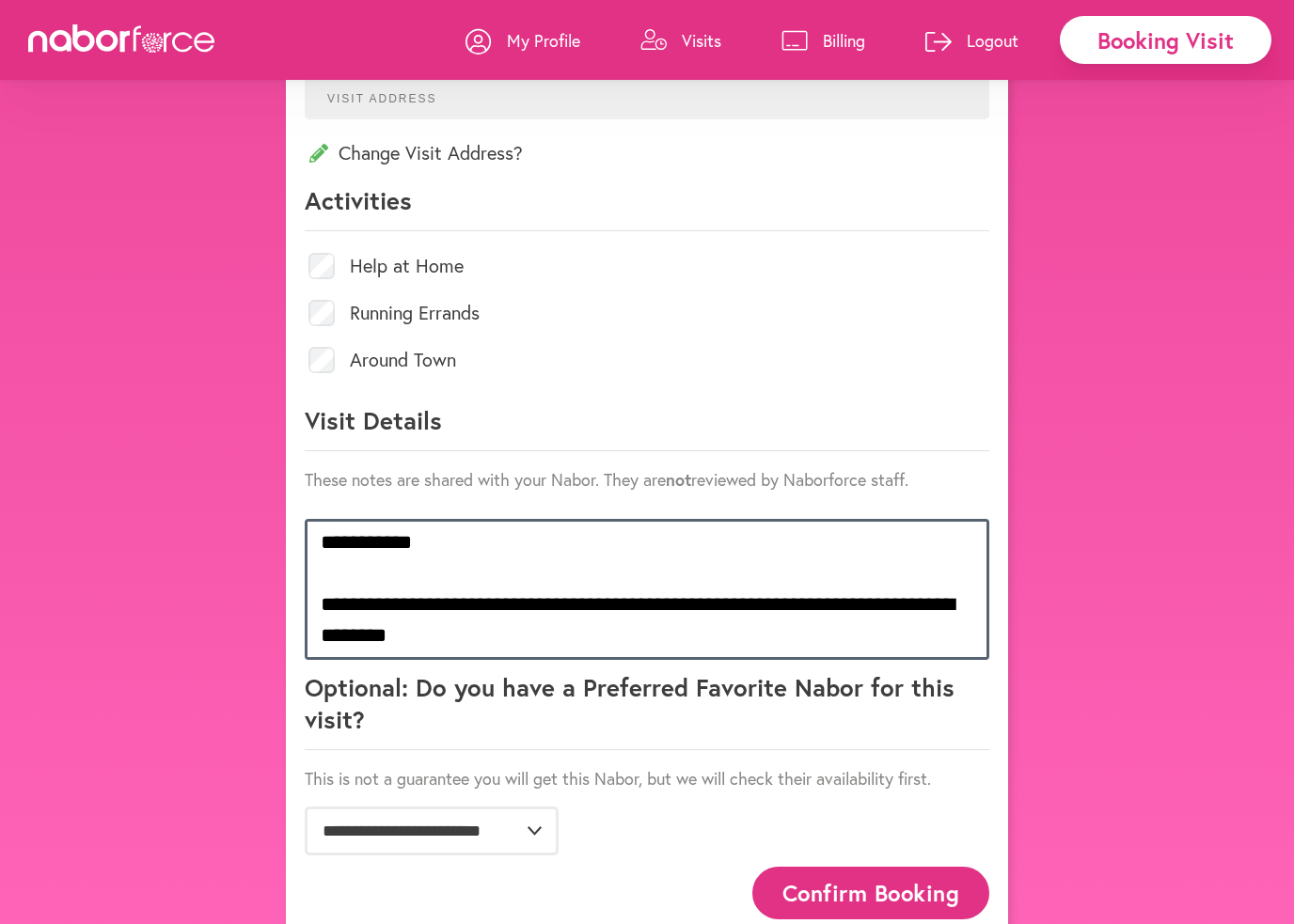 scroll, scrollTop: 281, scrollLeft: 0, axis: vertical 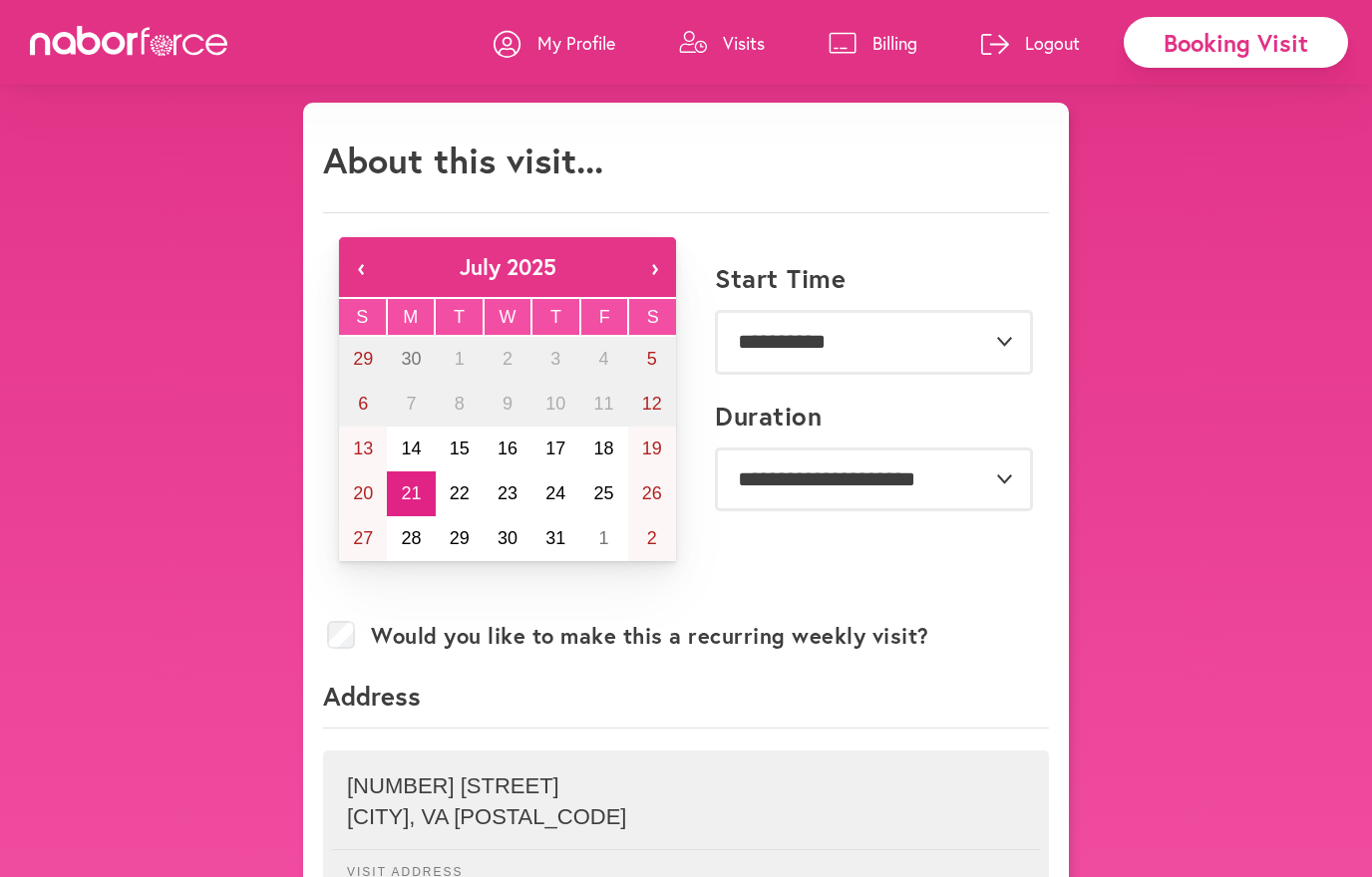 type on "**********" 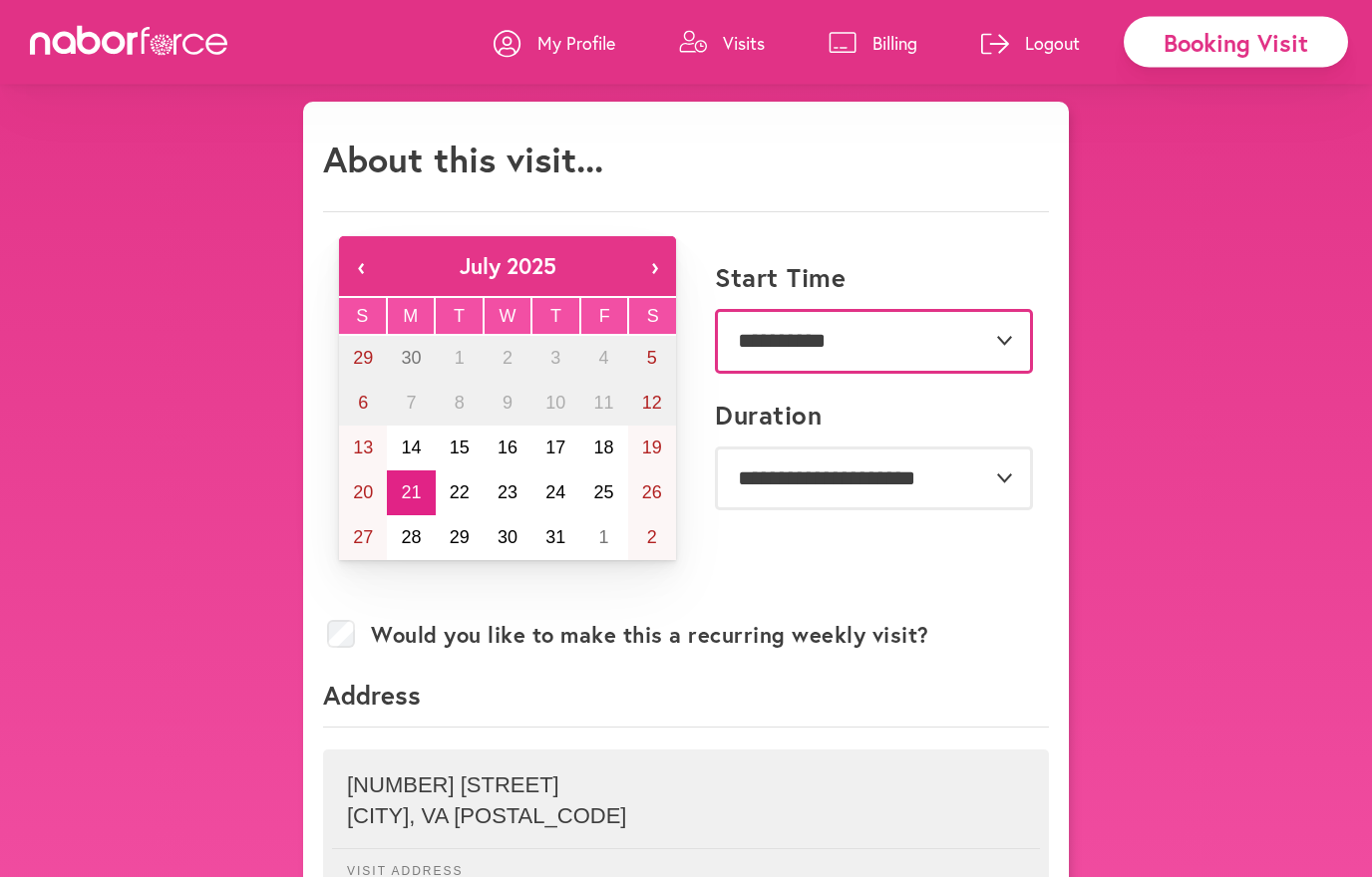 select on "*******" 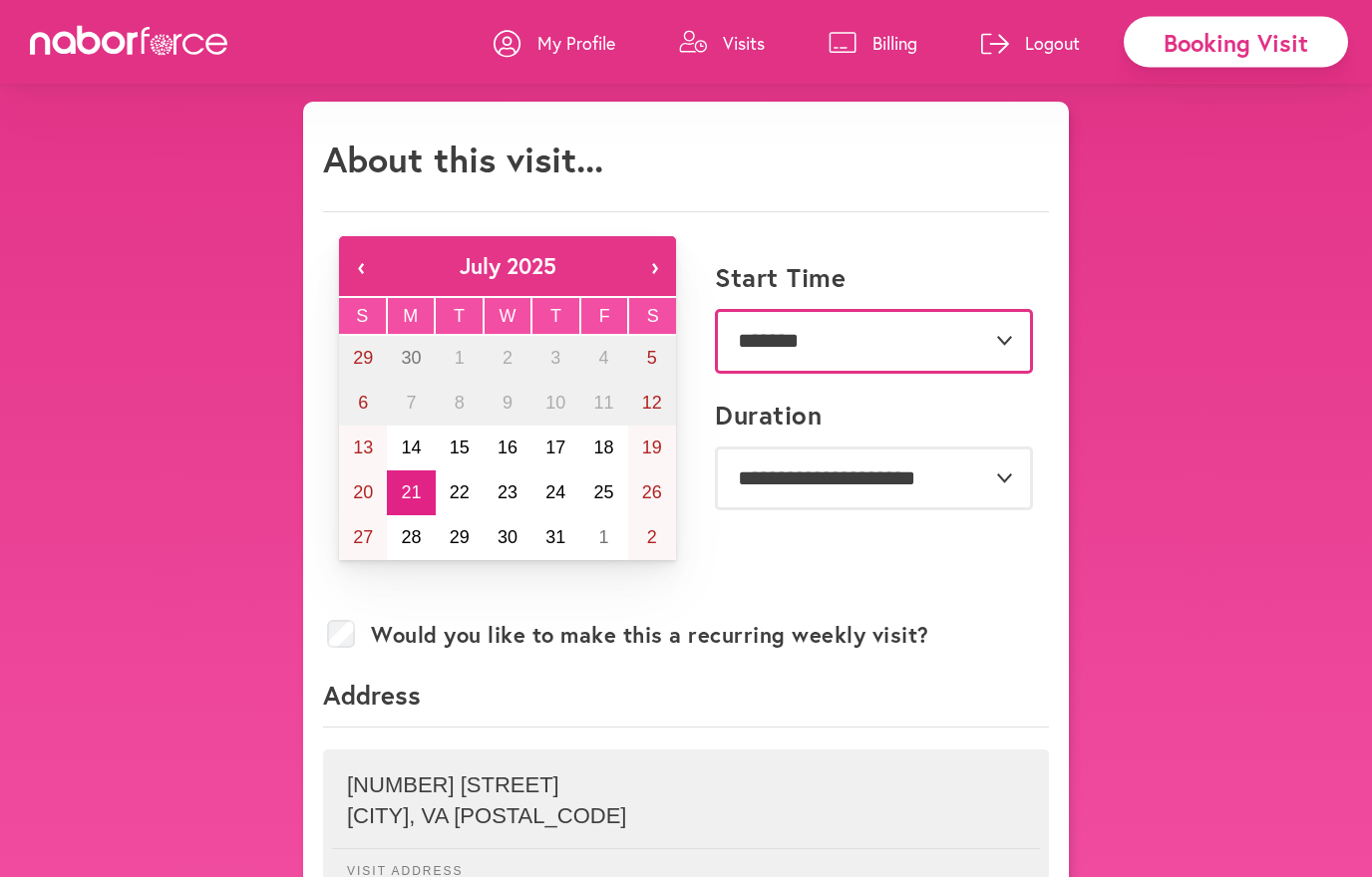 scroll, scrollTop: 23, scrollLeft: 0, axis: vertical 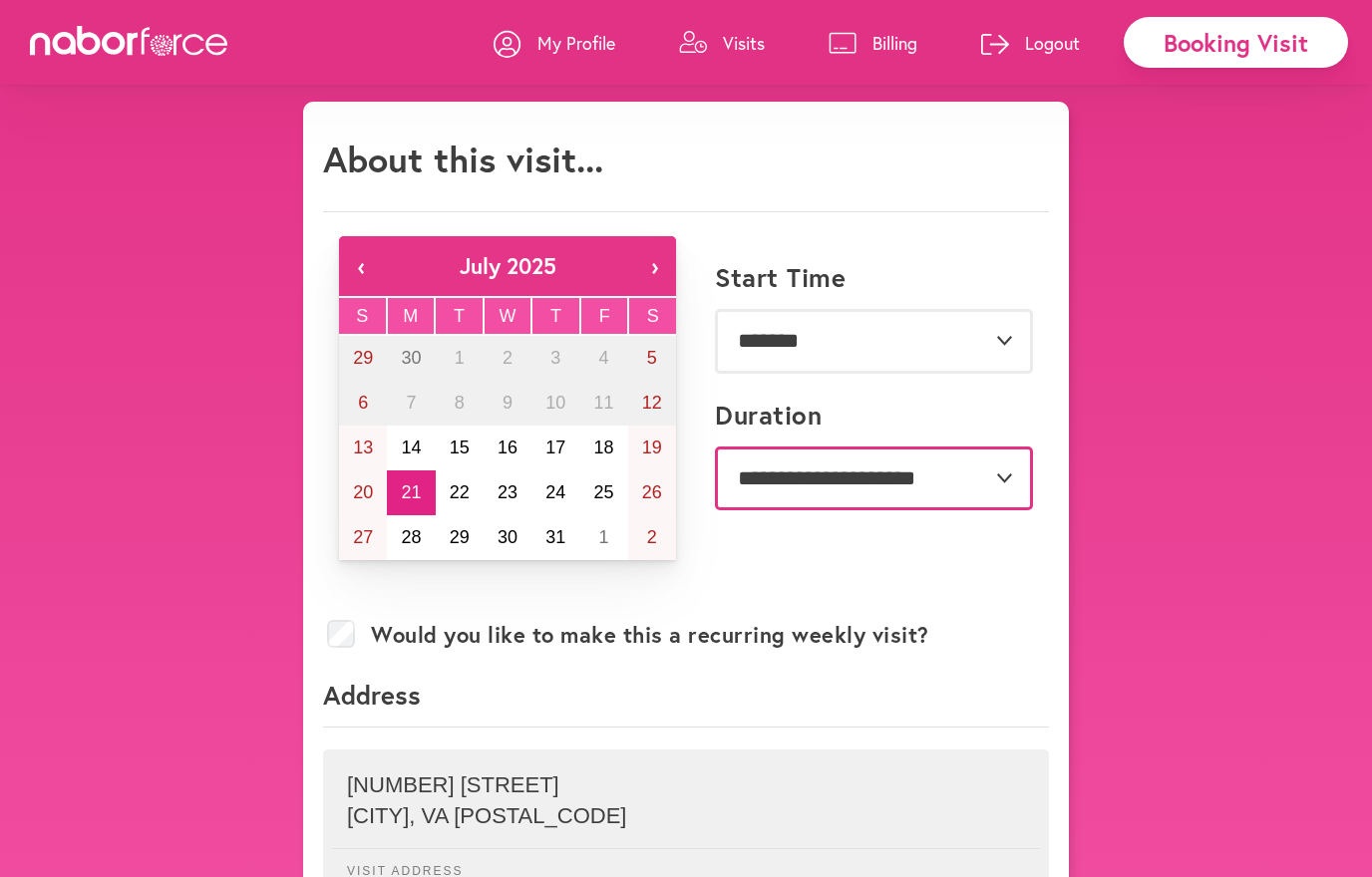 select on "***" 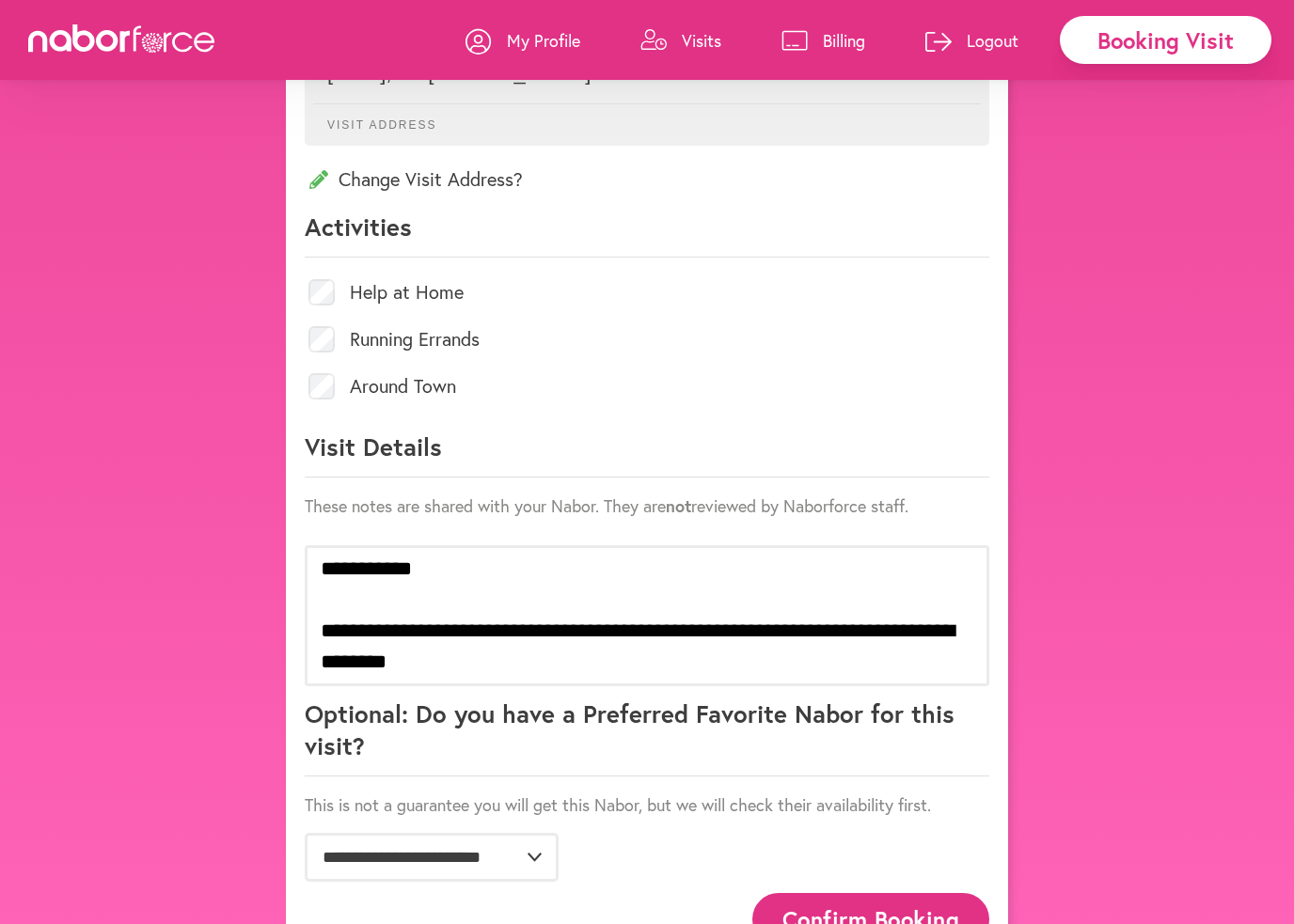 scroll, scrollTop: 805, scrollLeft: 0, axis: vertical 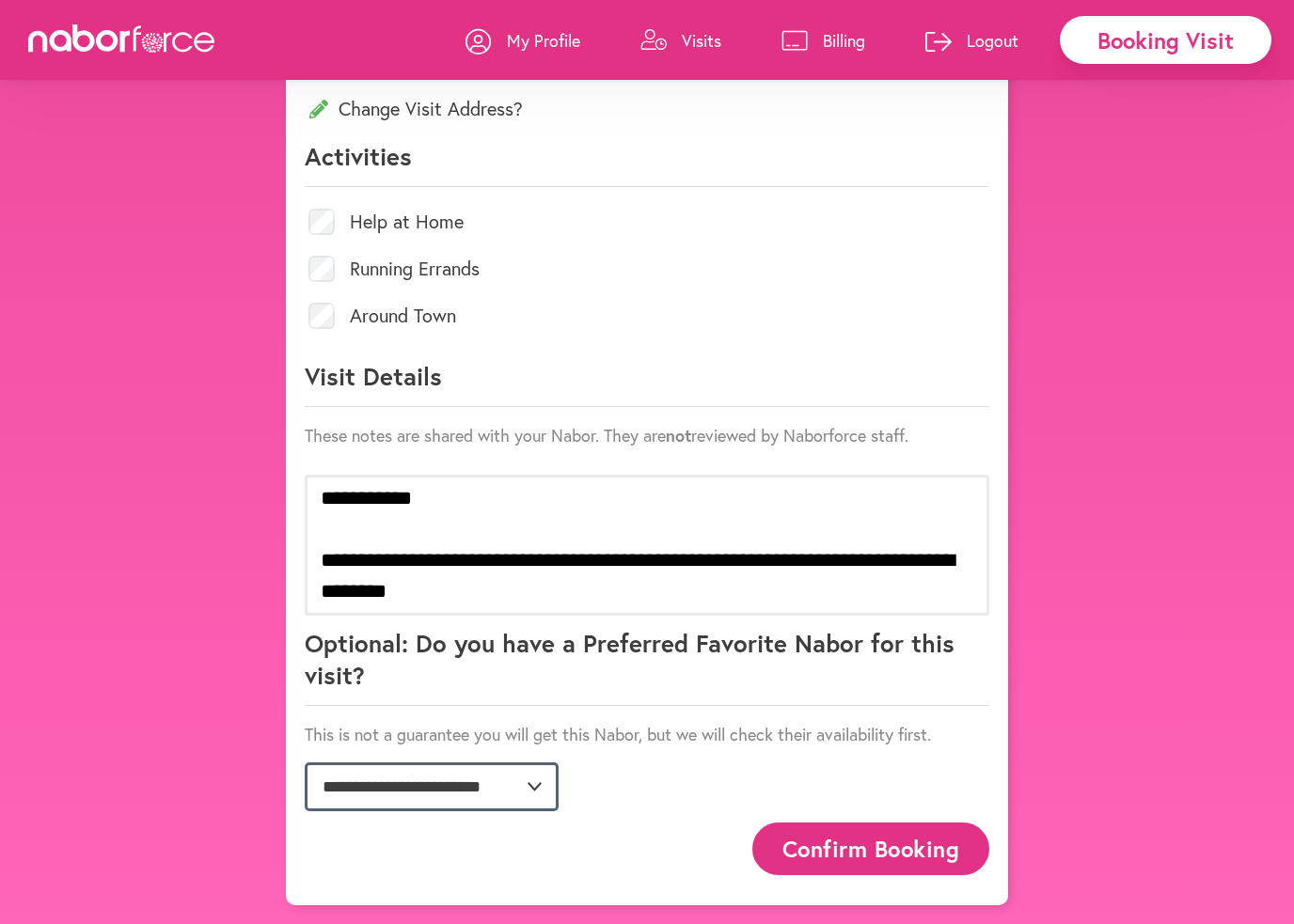 select on "**********" 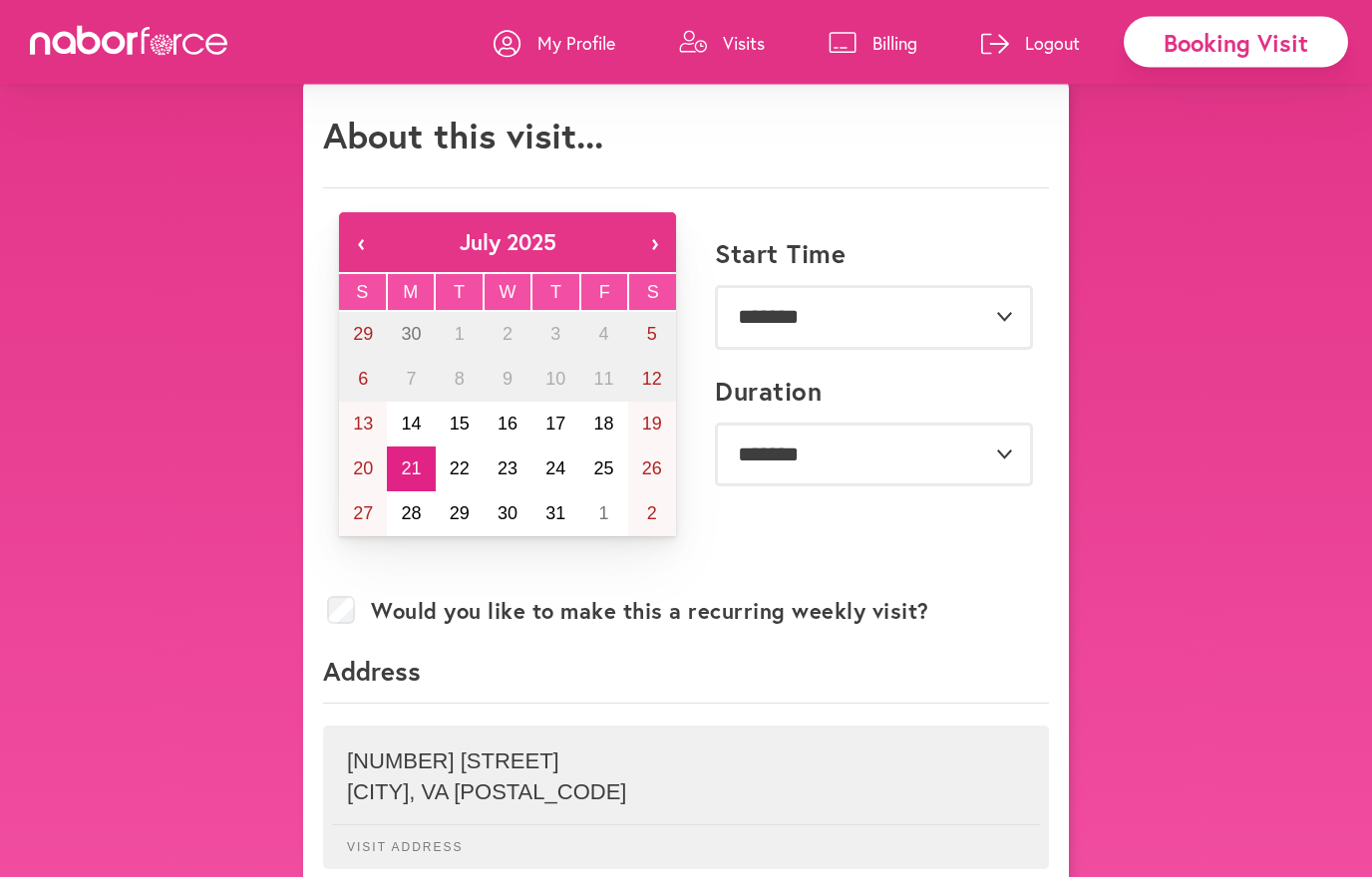 scroll, scrollTop: 0, scrollLeft: 0, axis: both 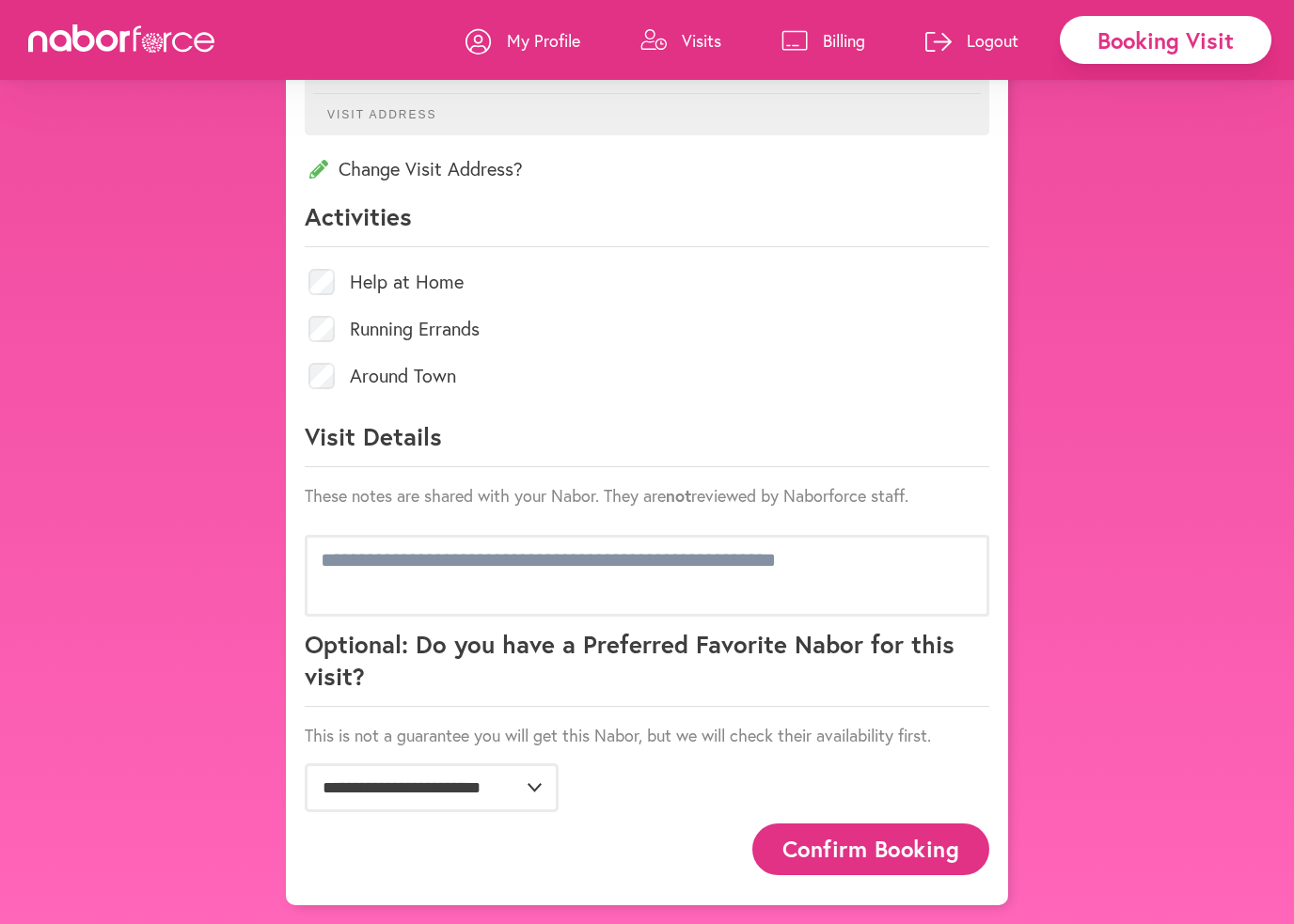 click on "Confirm Booking" at bounding box center (871, 849) 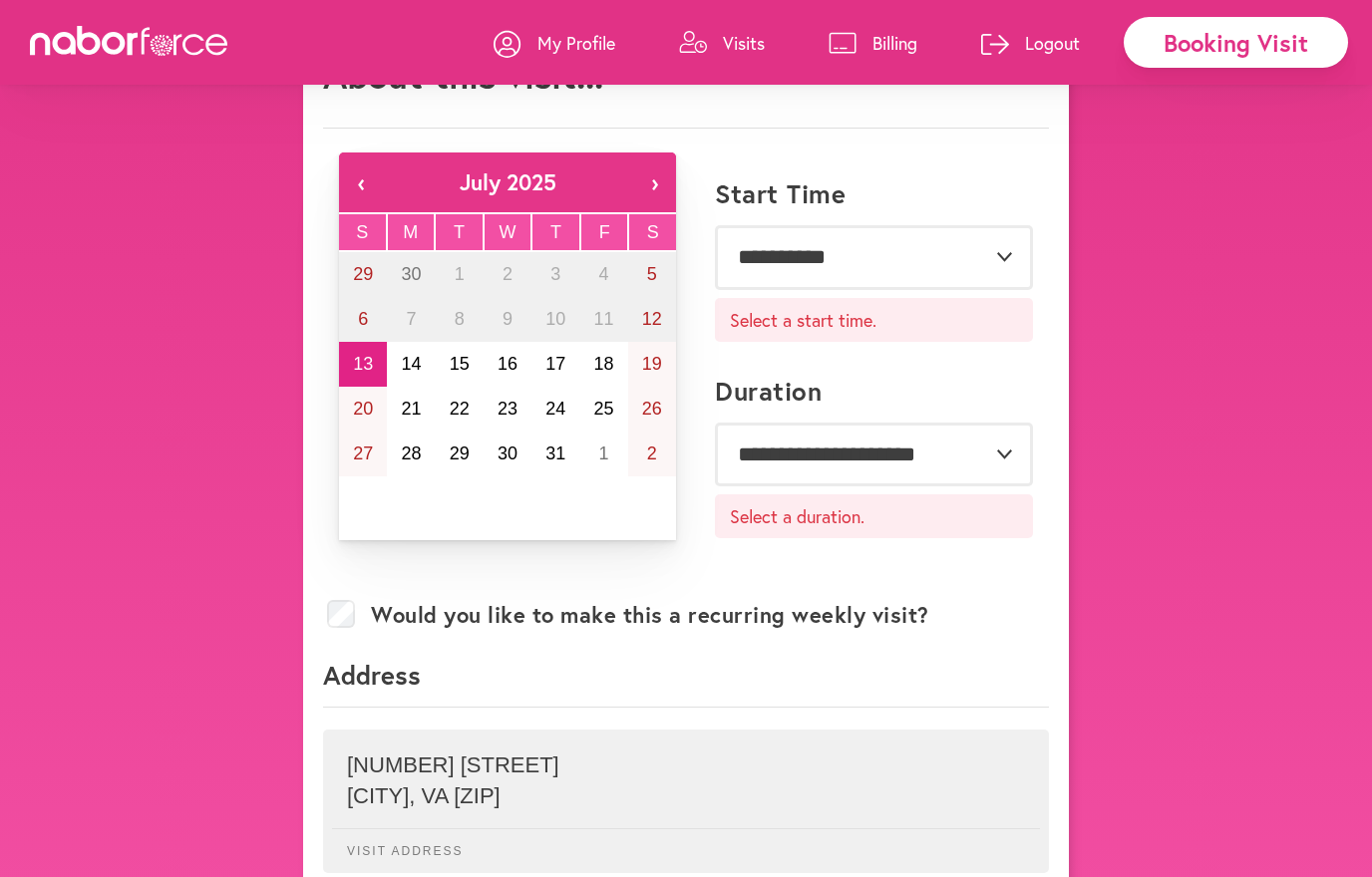 scroll, scrollTop: 0, scrollLeft: 0, axis: both 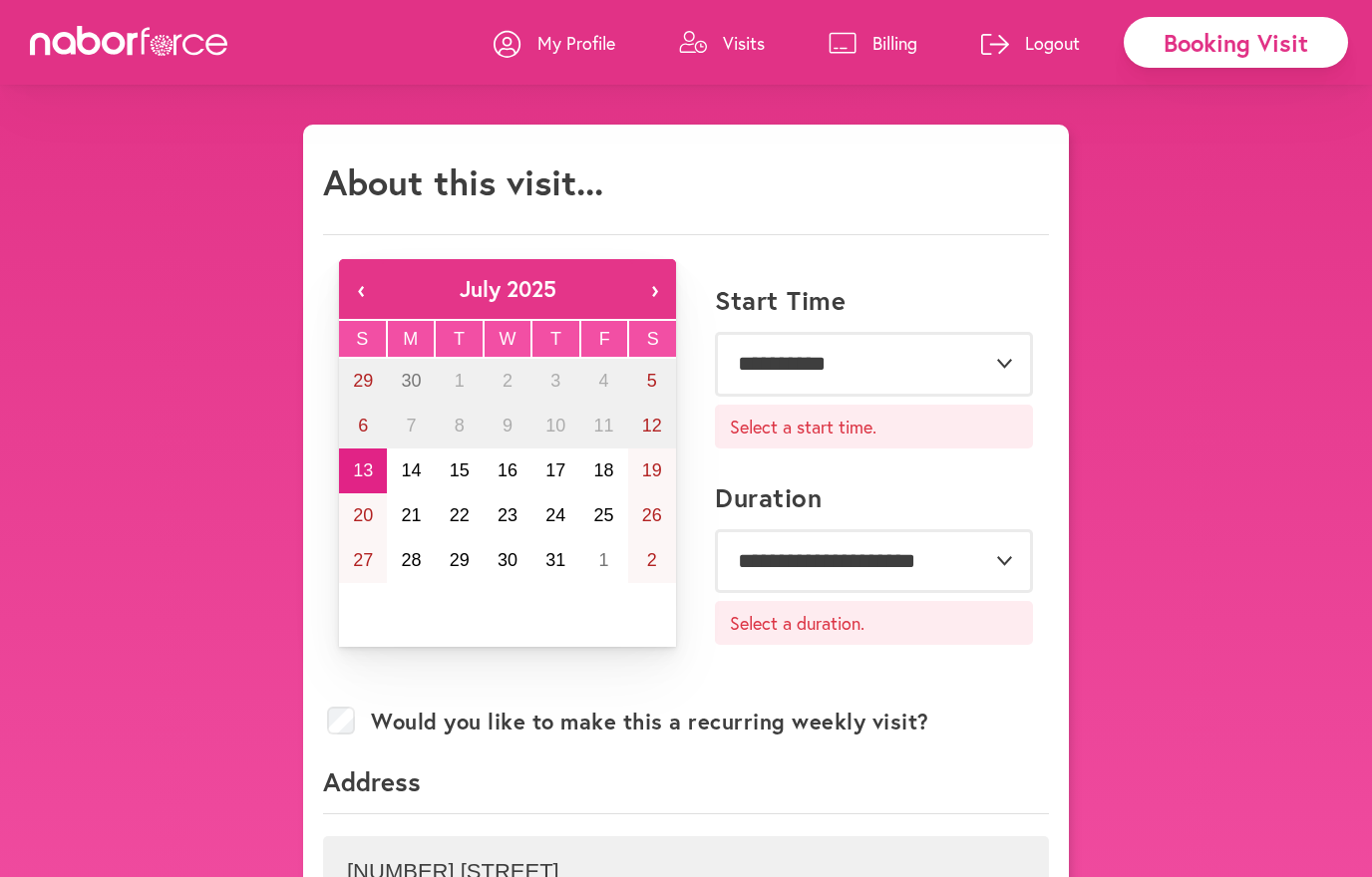 click on "Visits" at bounding box center (744, 43) 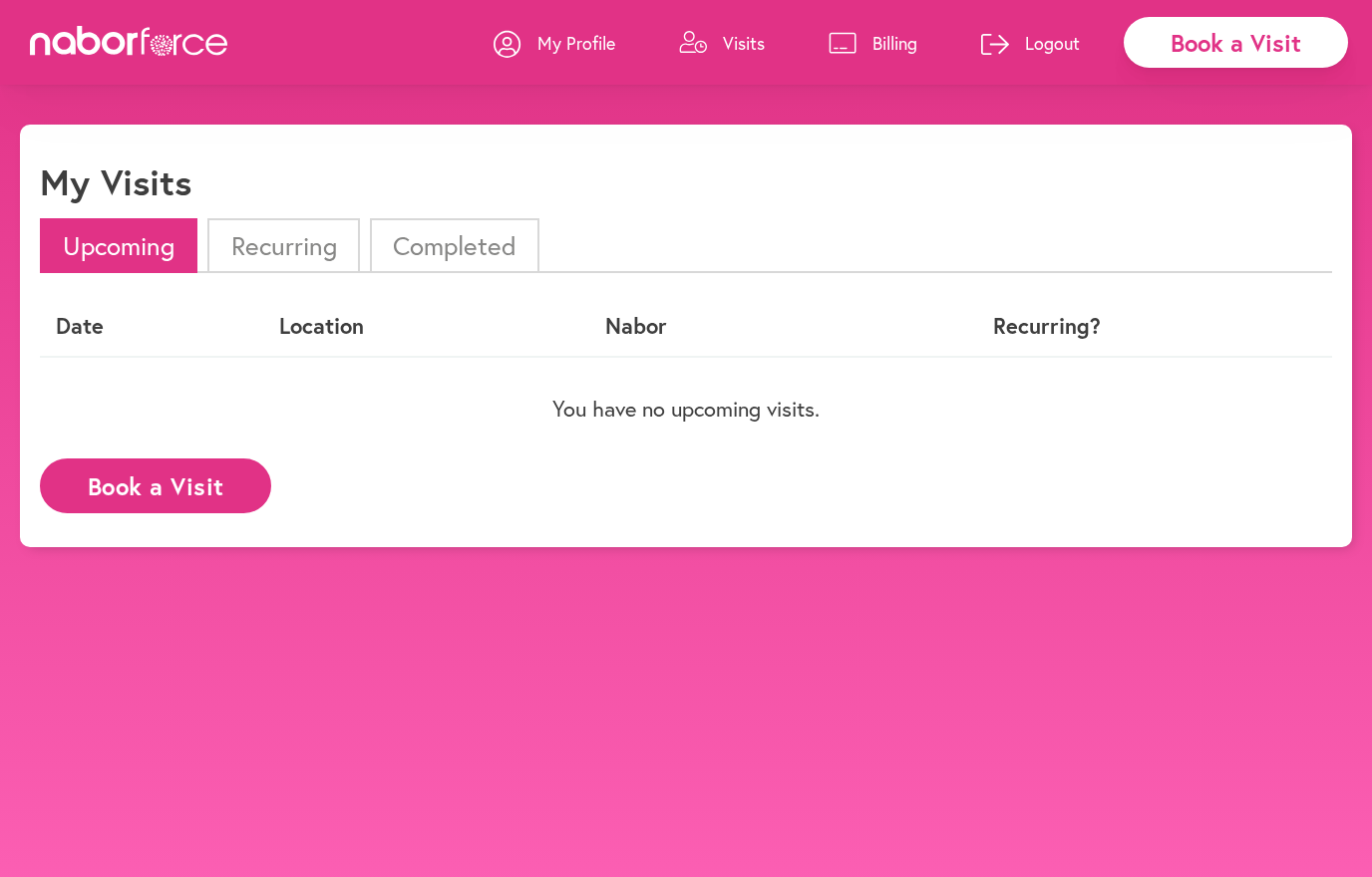 click on "Book a Visit" at bounding box center [156, 485] 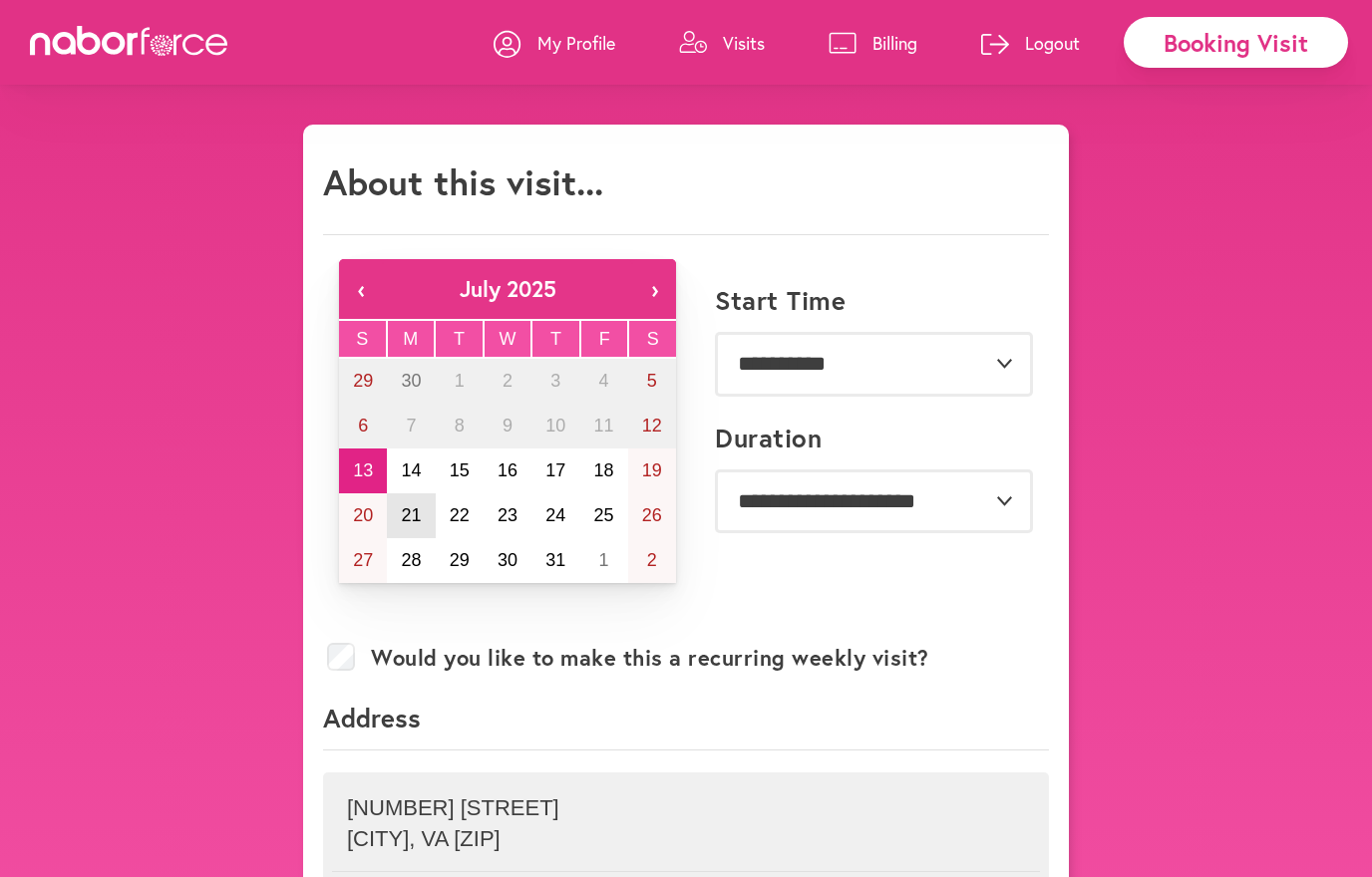 click on "21" at bounding box center (411, 515) 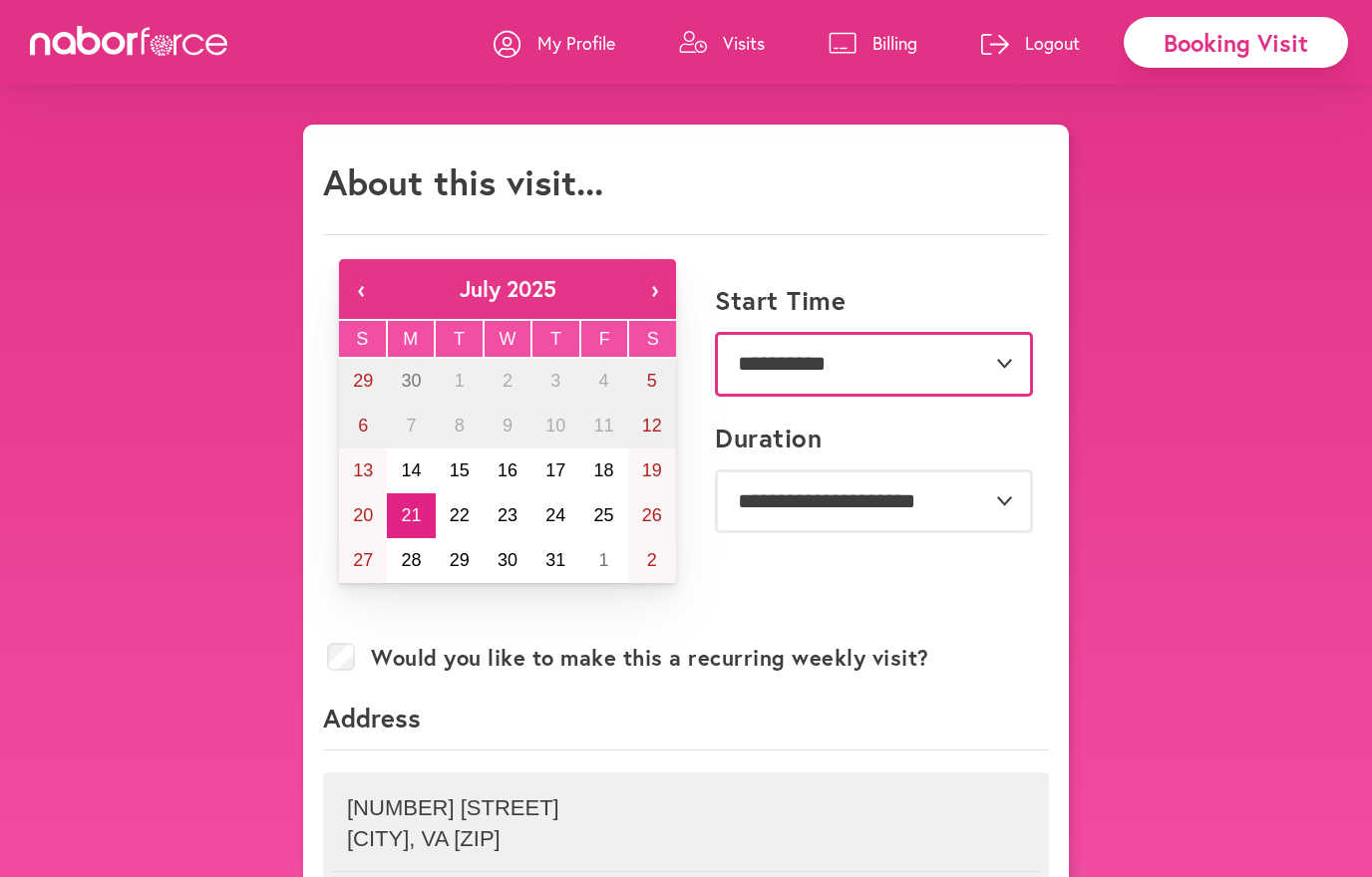 select on "*******" 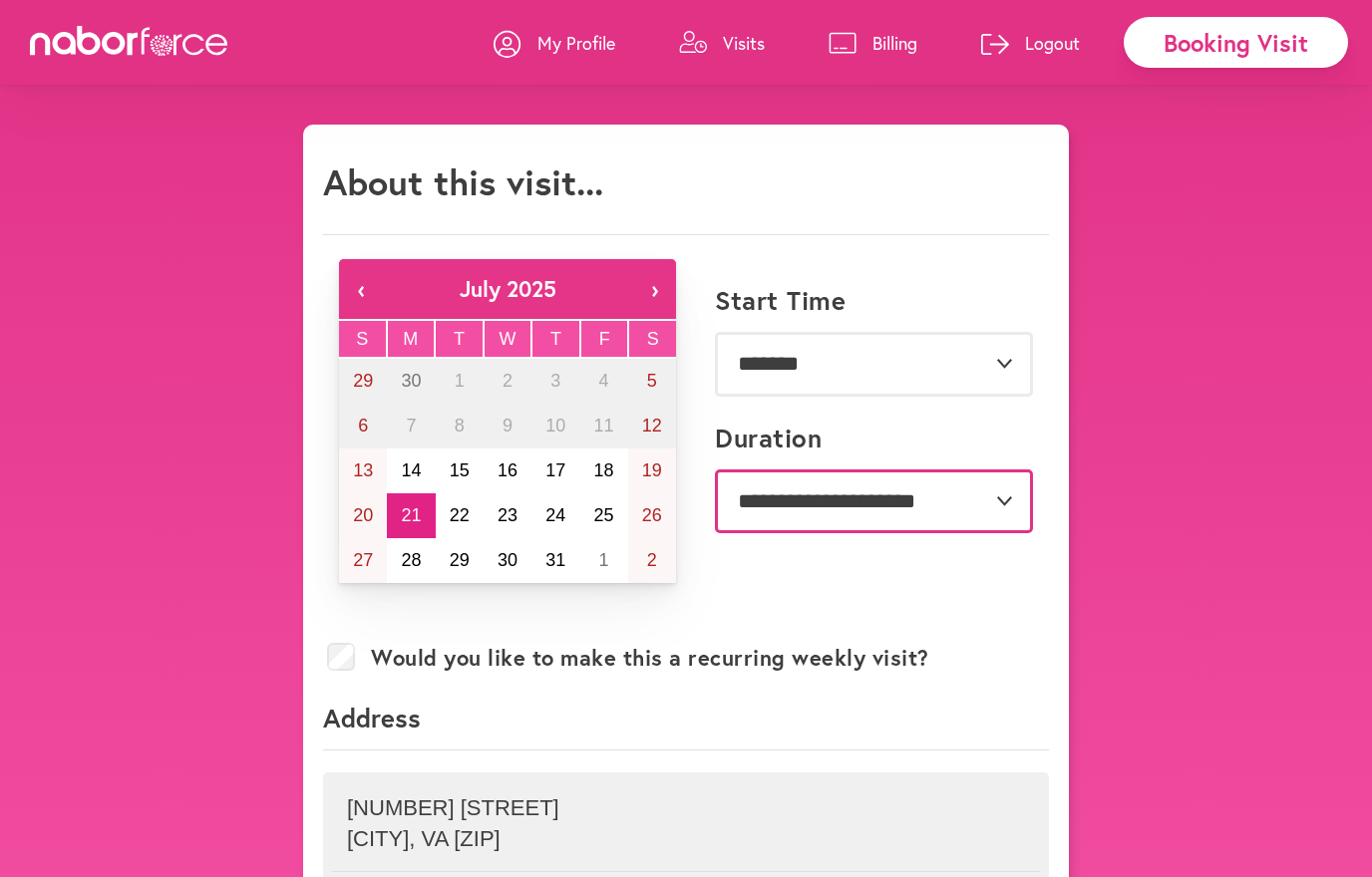 select on "***" 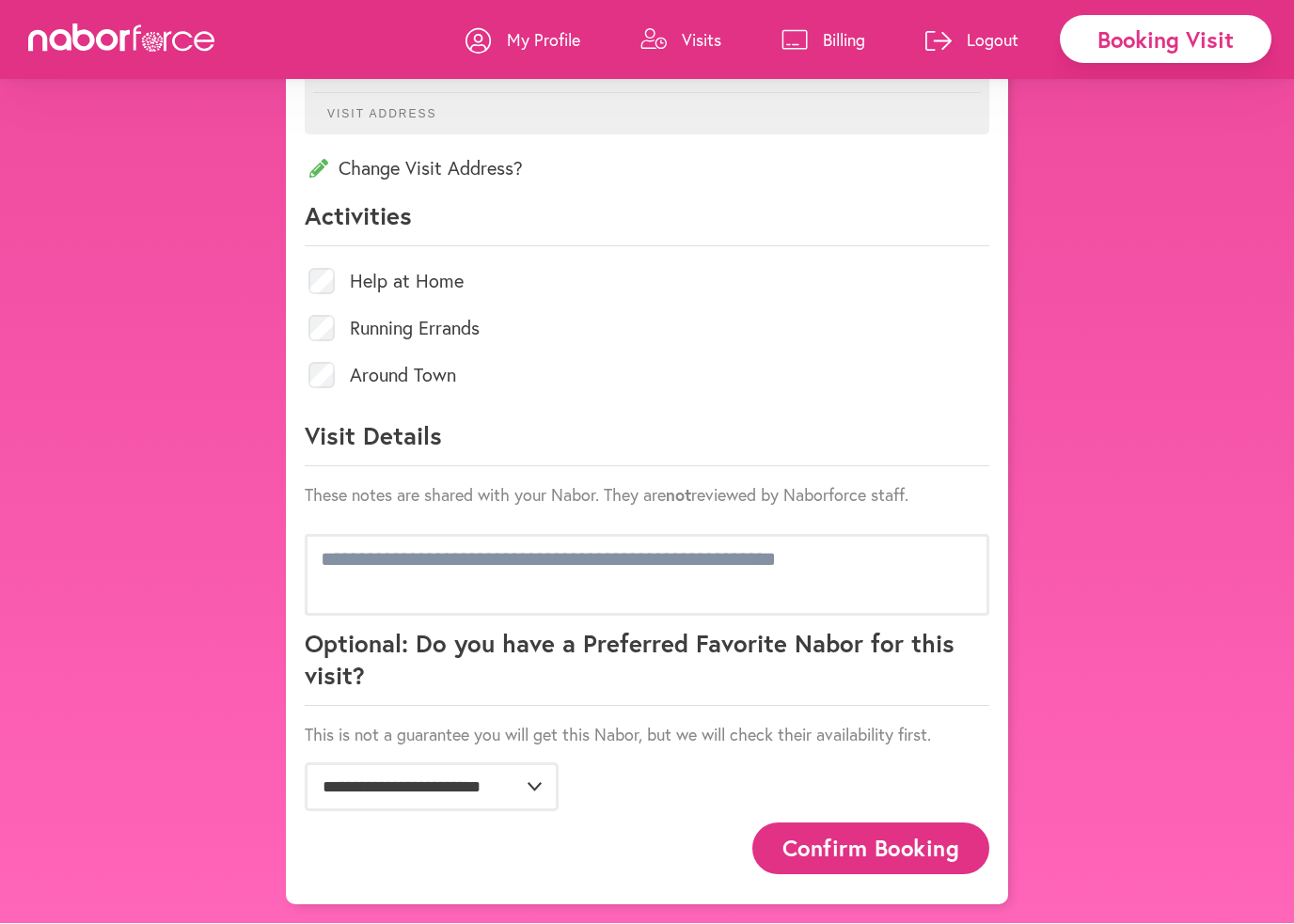 scroll, scrollTop: 744, scrollLeft: 0, axis: vertical 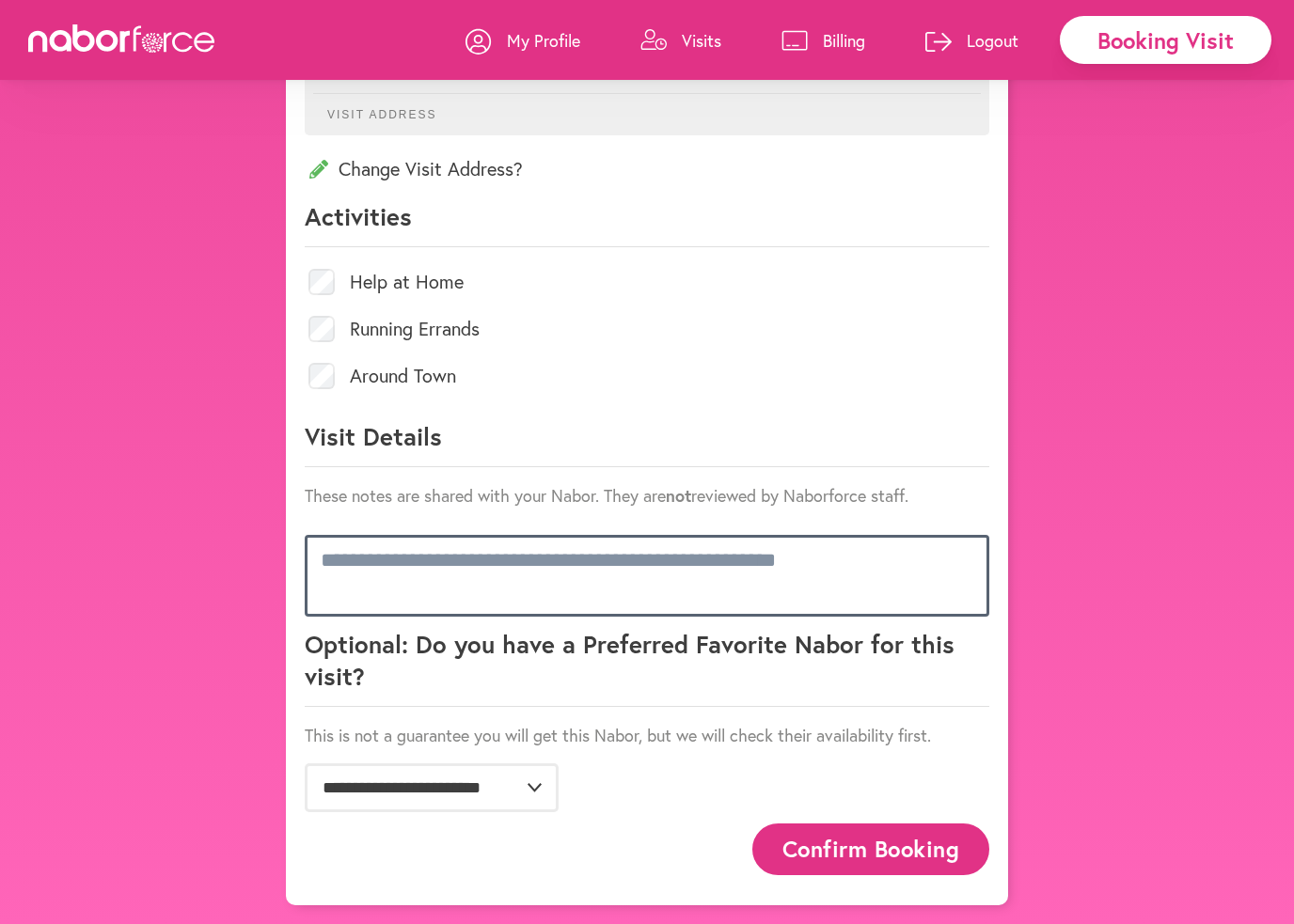 click at bounding box center (647, 575) 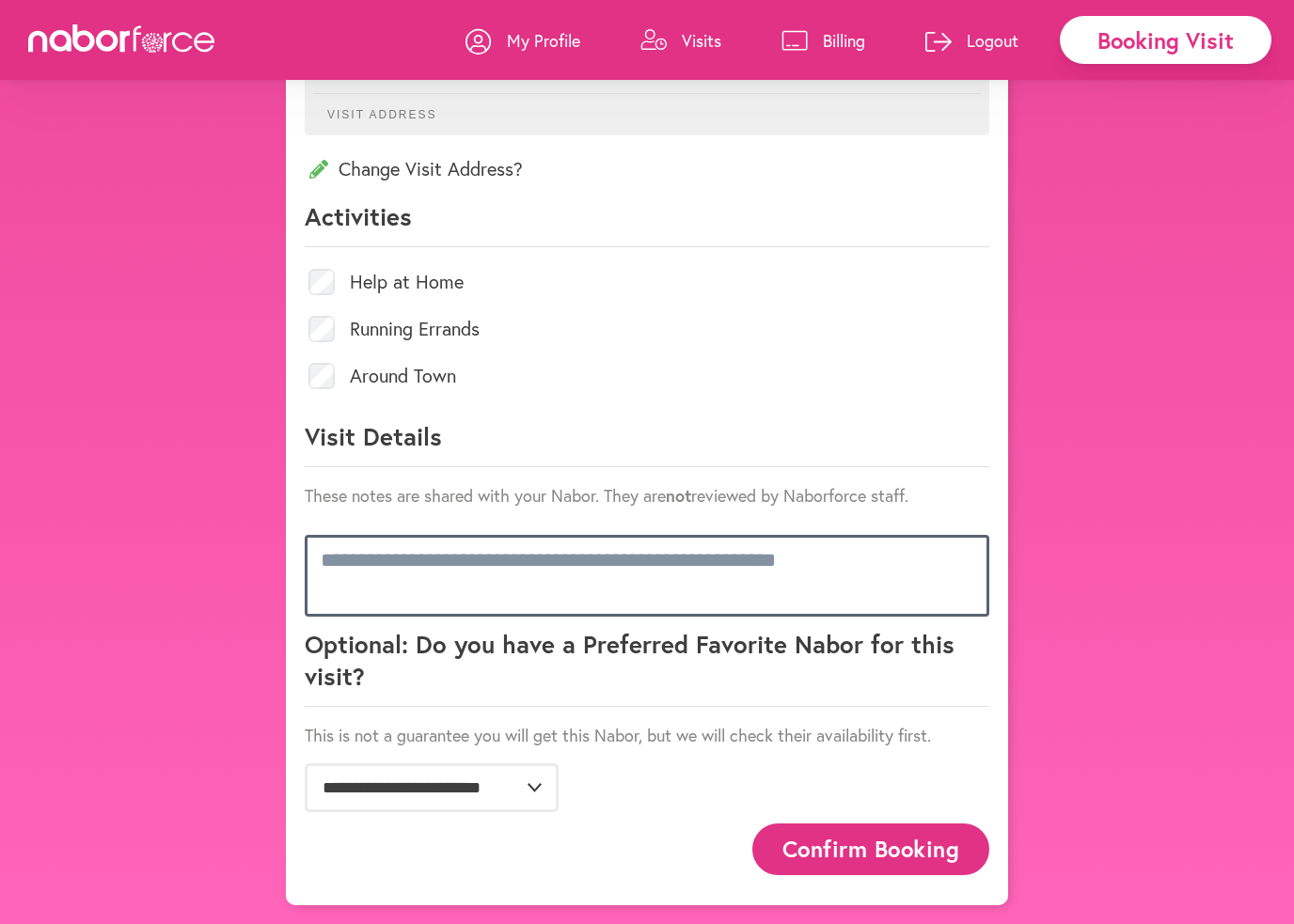 paste on "**********" 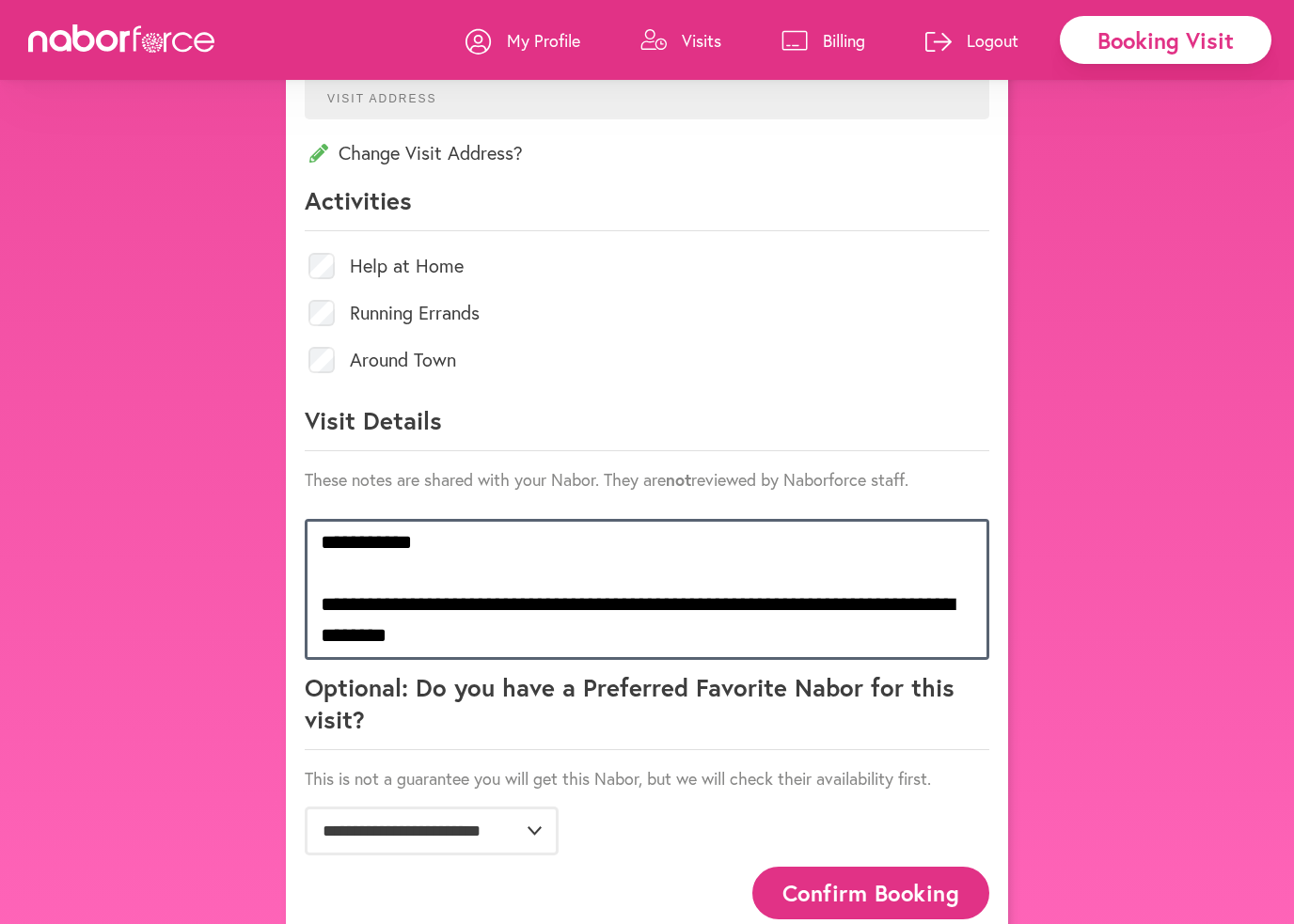 scroll, scrollTop: 281, scrollLeft: 0, axis: vertical 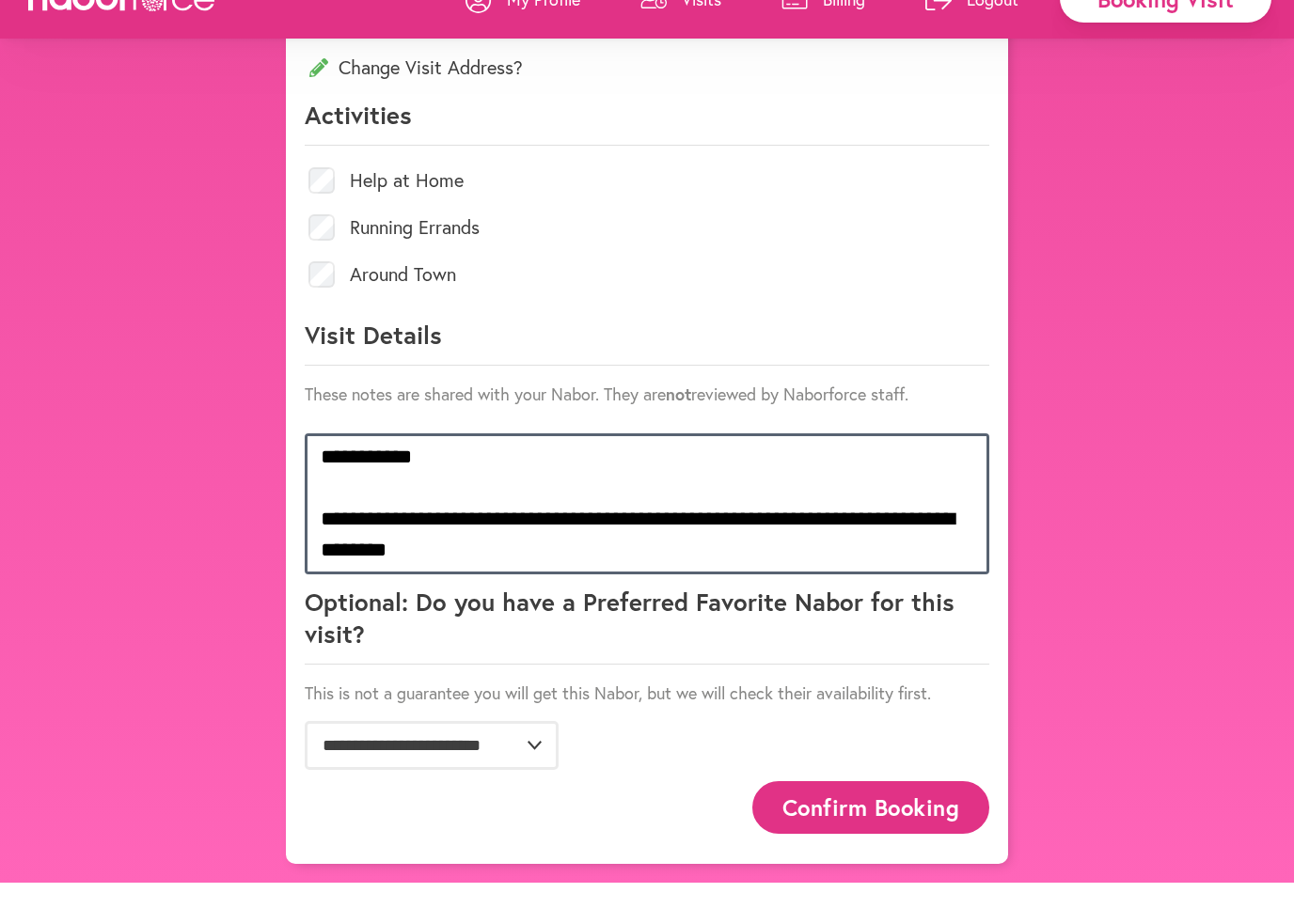 type on "**********" 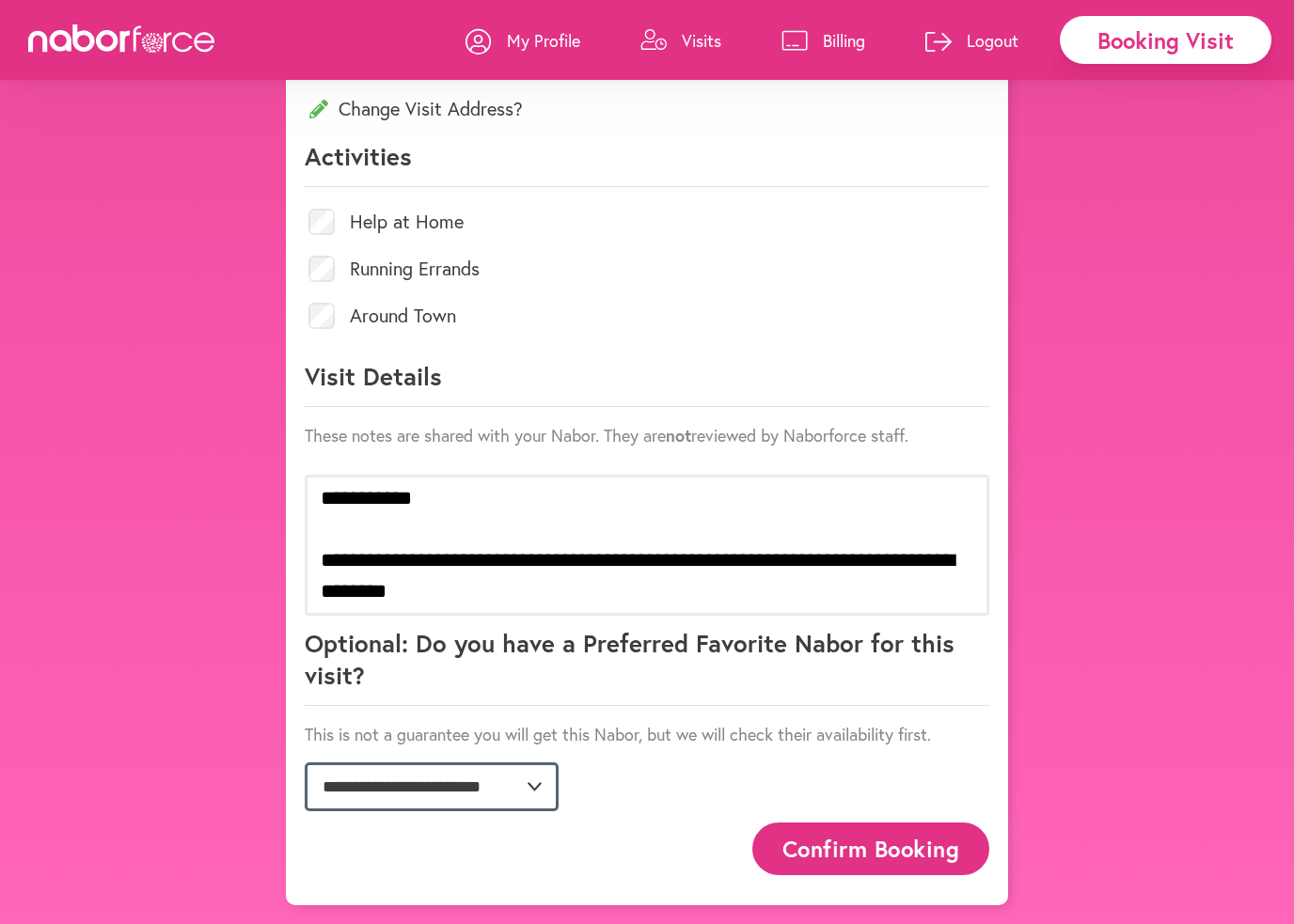 select on "**********" 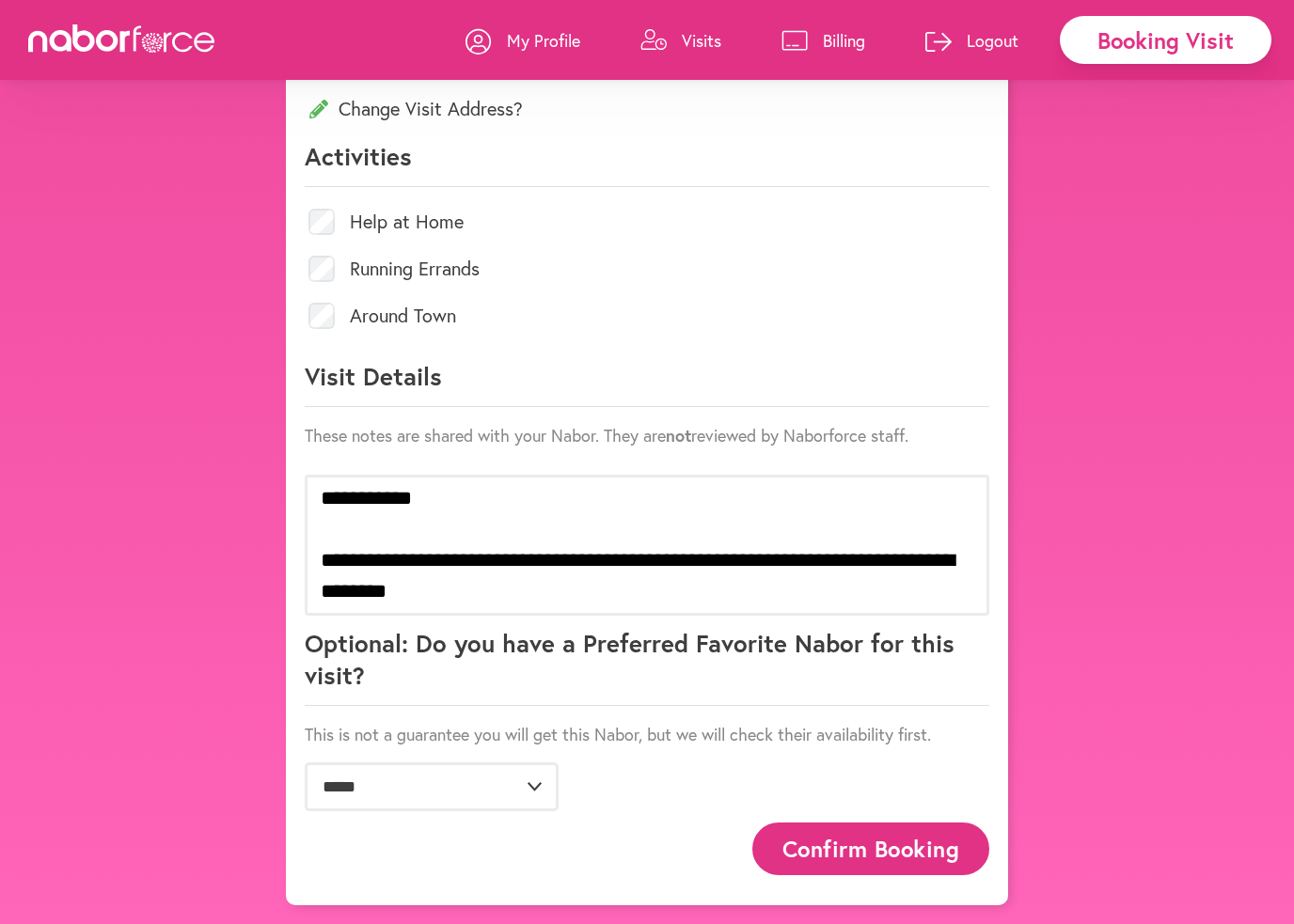 click on "Confirm Booking" at bounding box center [871, 848] 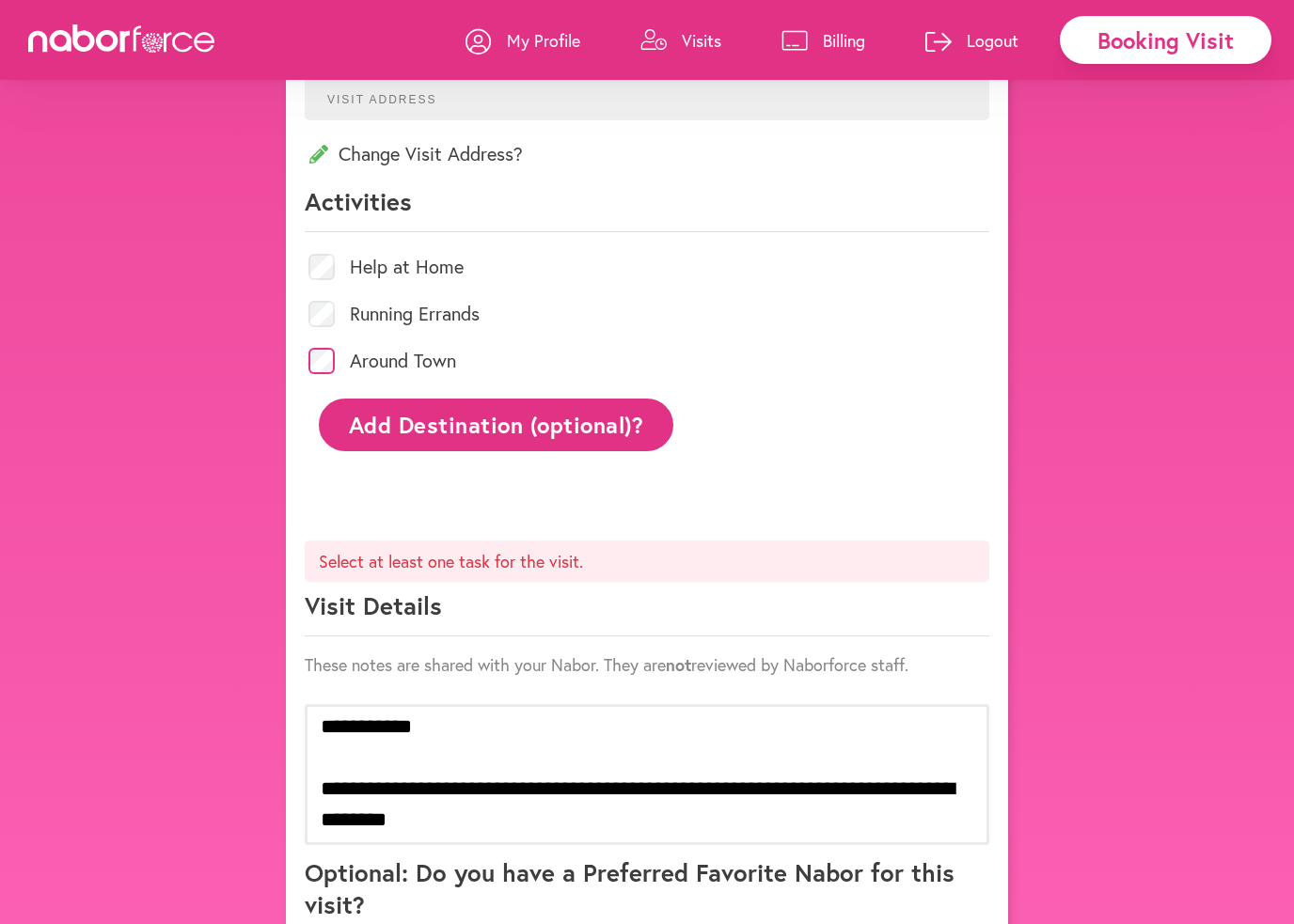 scroll, scrollTop: 752, scrollLeft: 0, axis: vertical 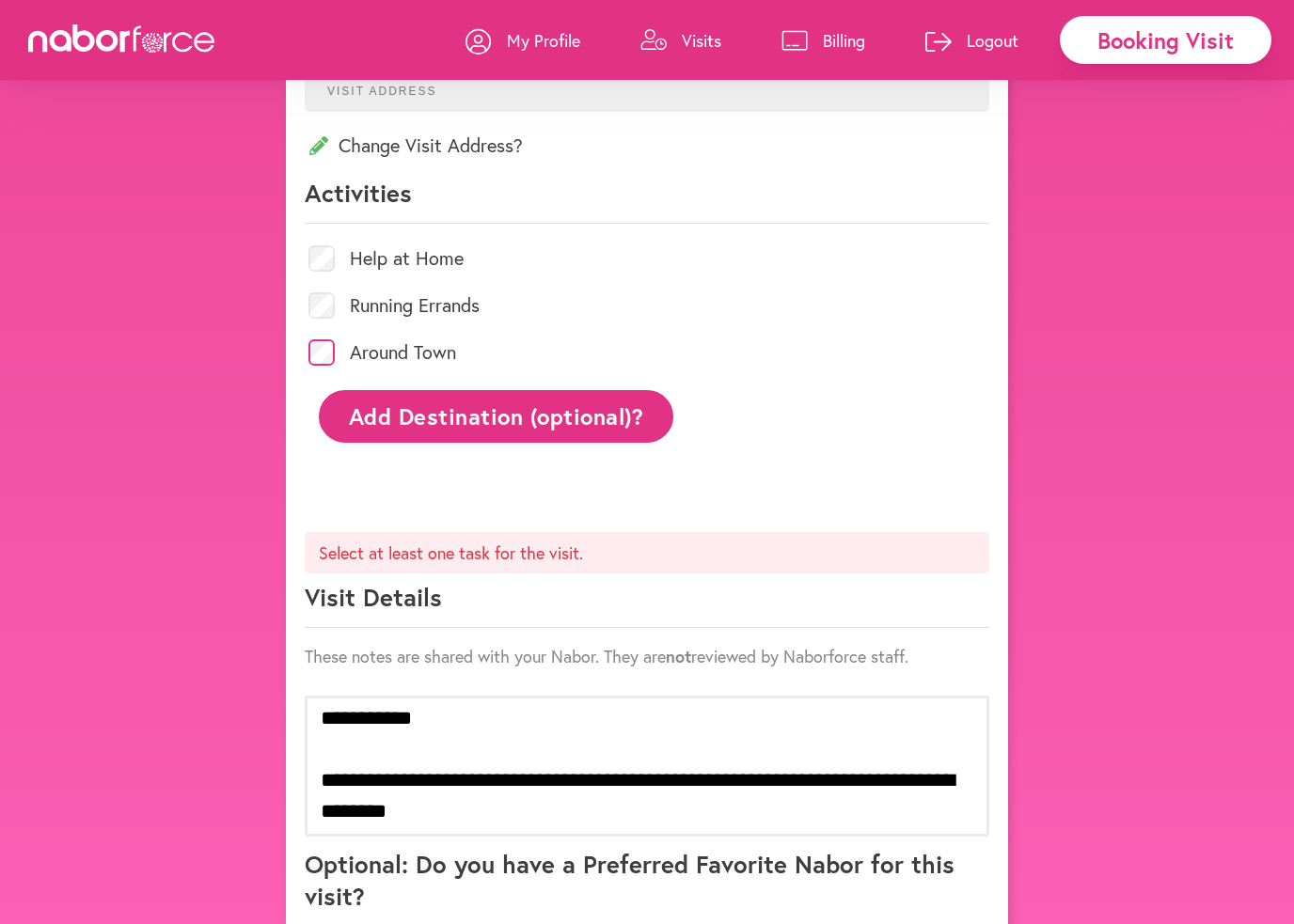click on "Add Destination (optional)?" 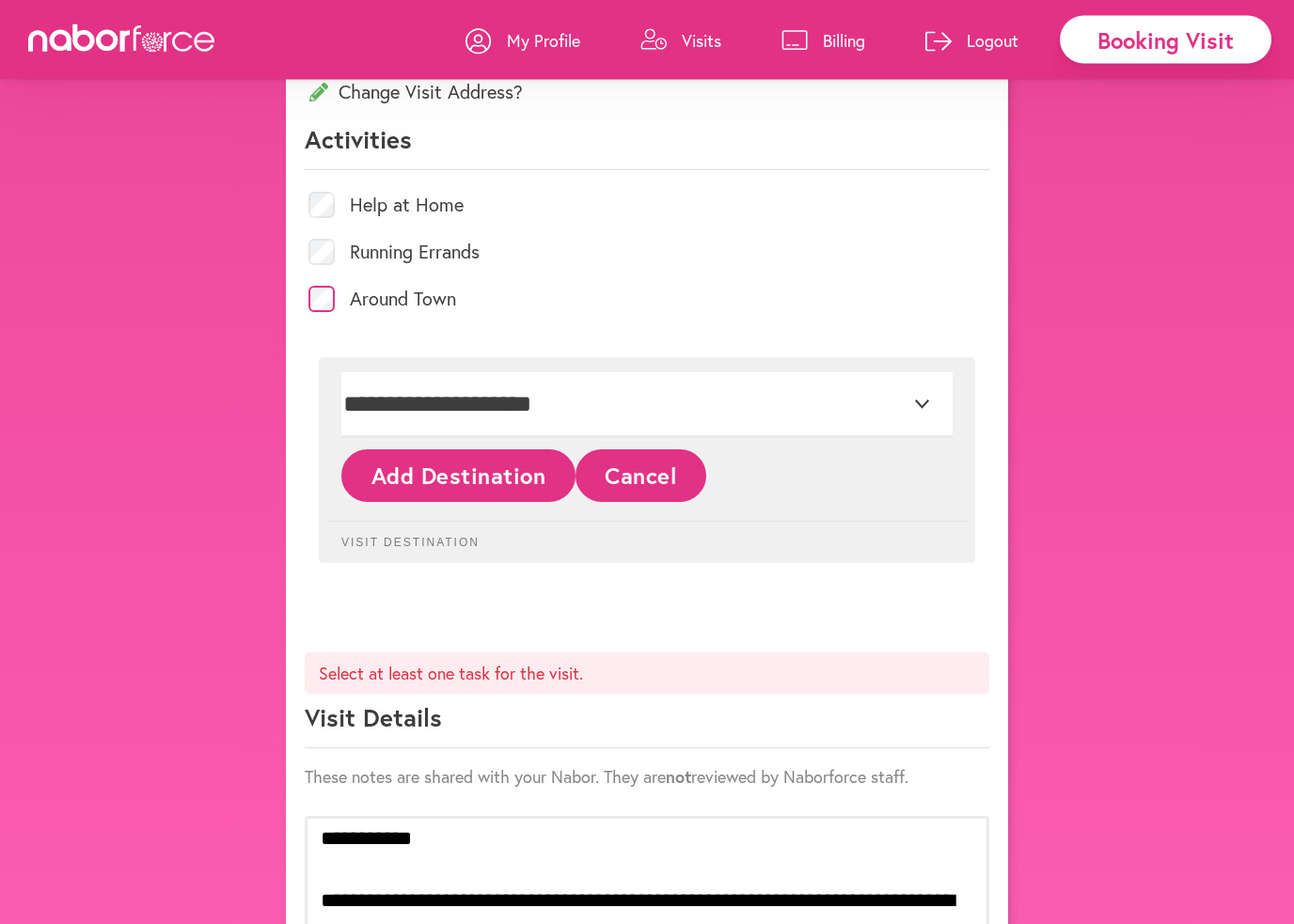 scroll, scrollTop: 806, scrollLeft: 0, axis: vertical 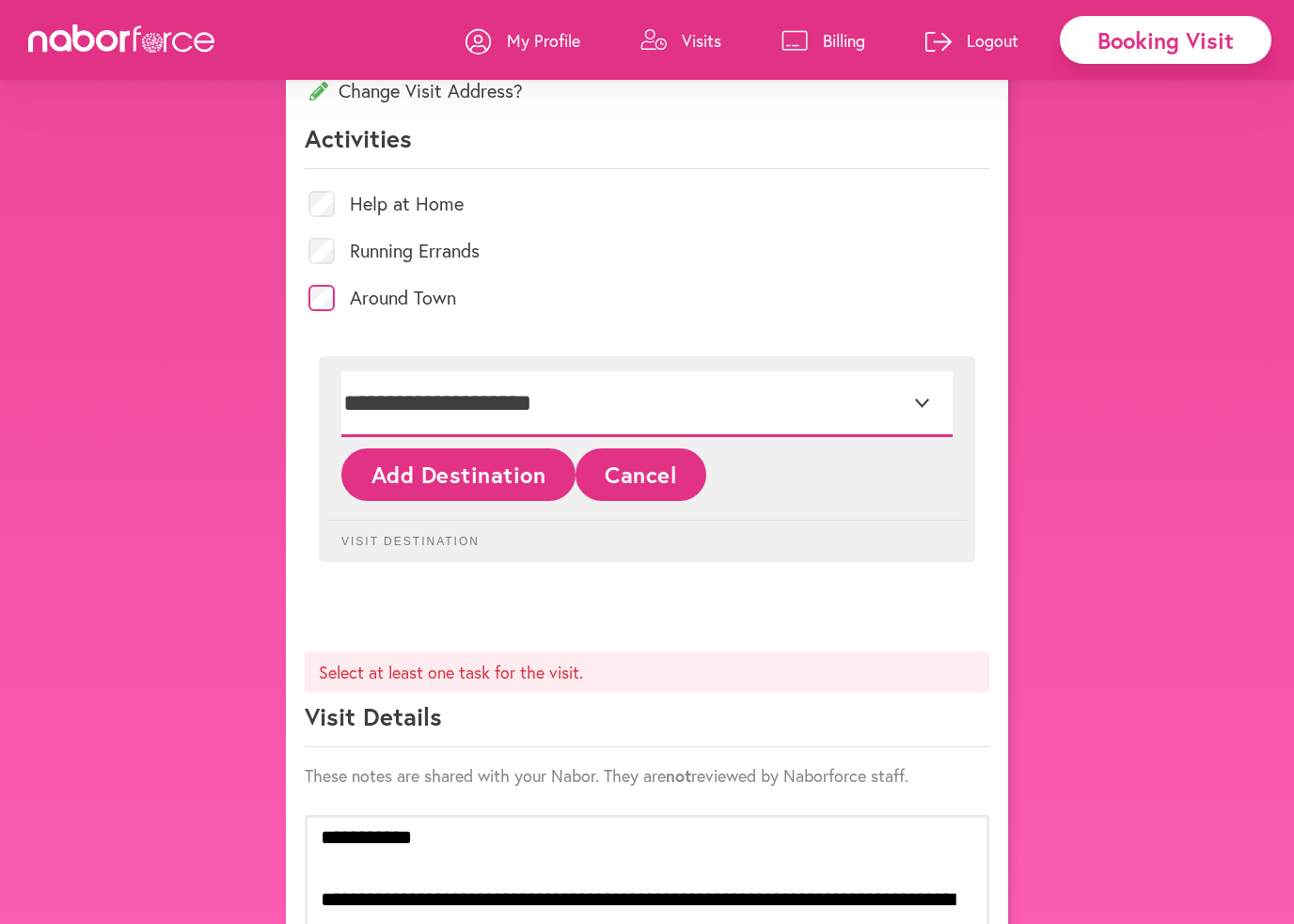select on "*" 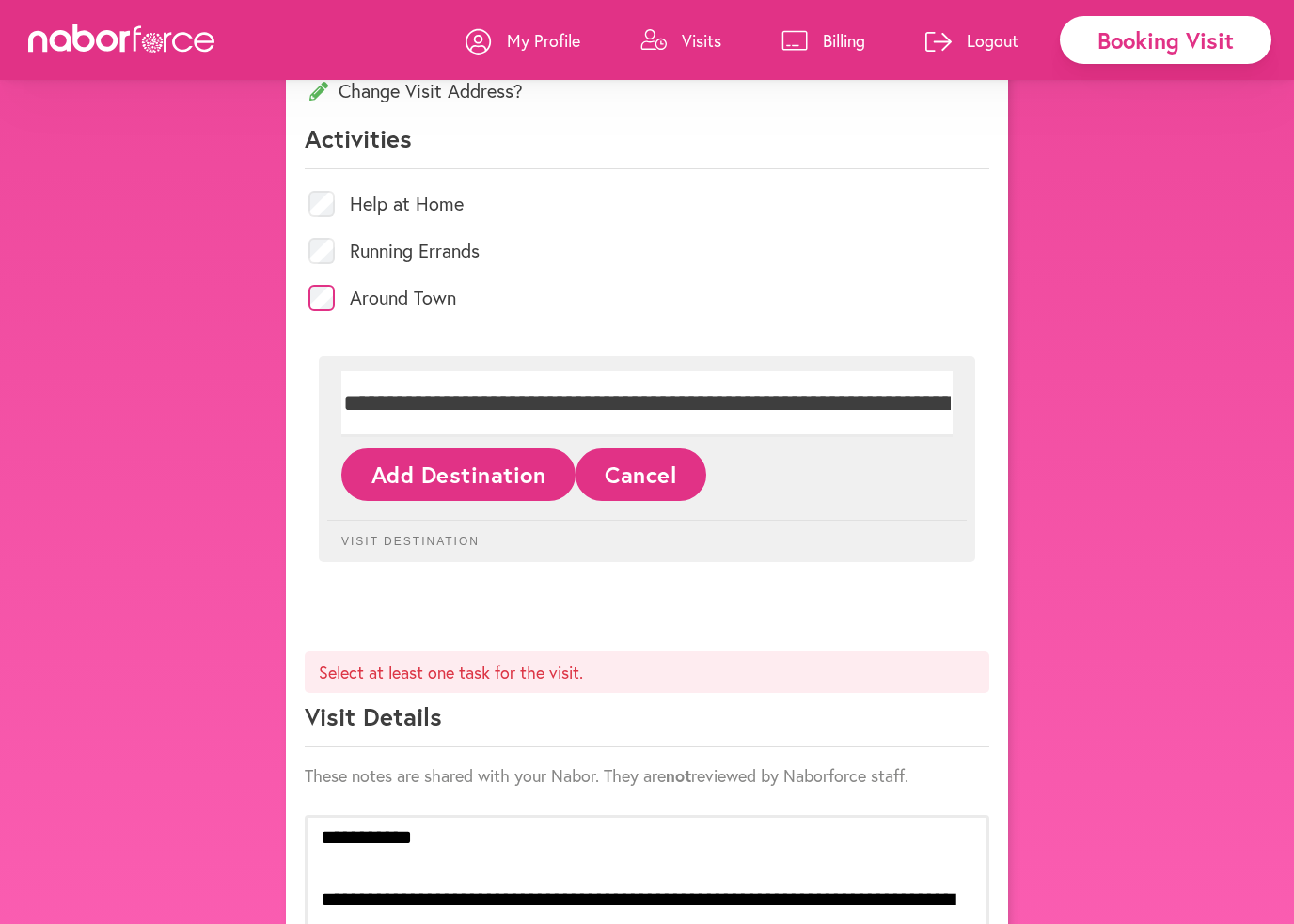 click on "Add Destination" 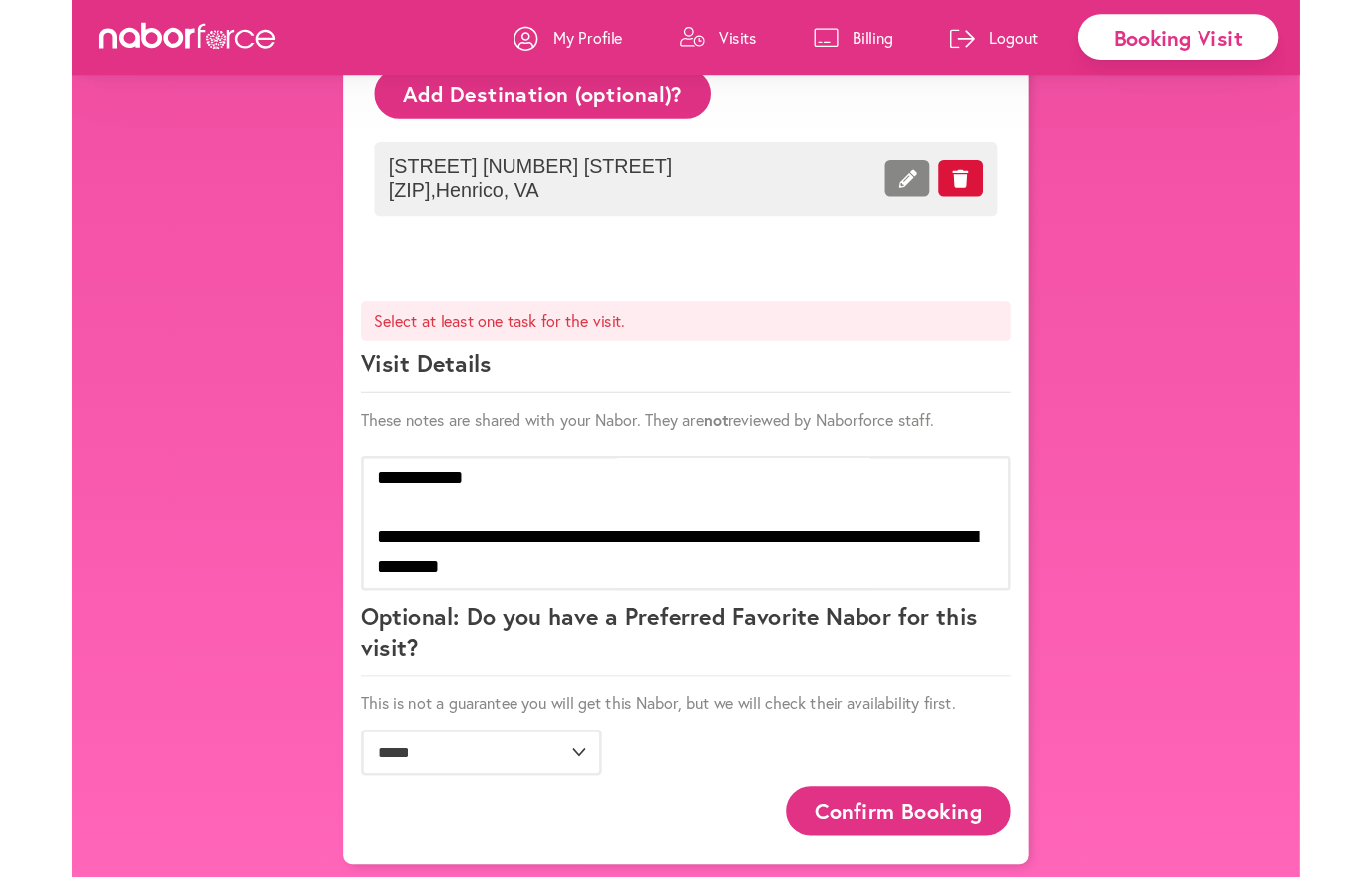 scroll, scrollTop: 1132, scrollLeft: 0, axis: vertical 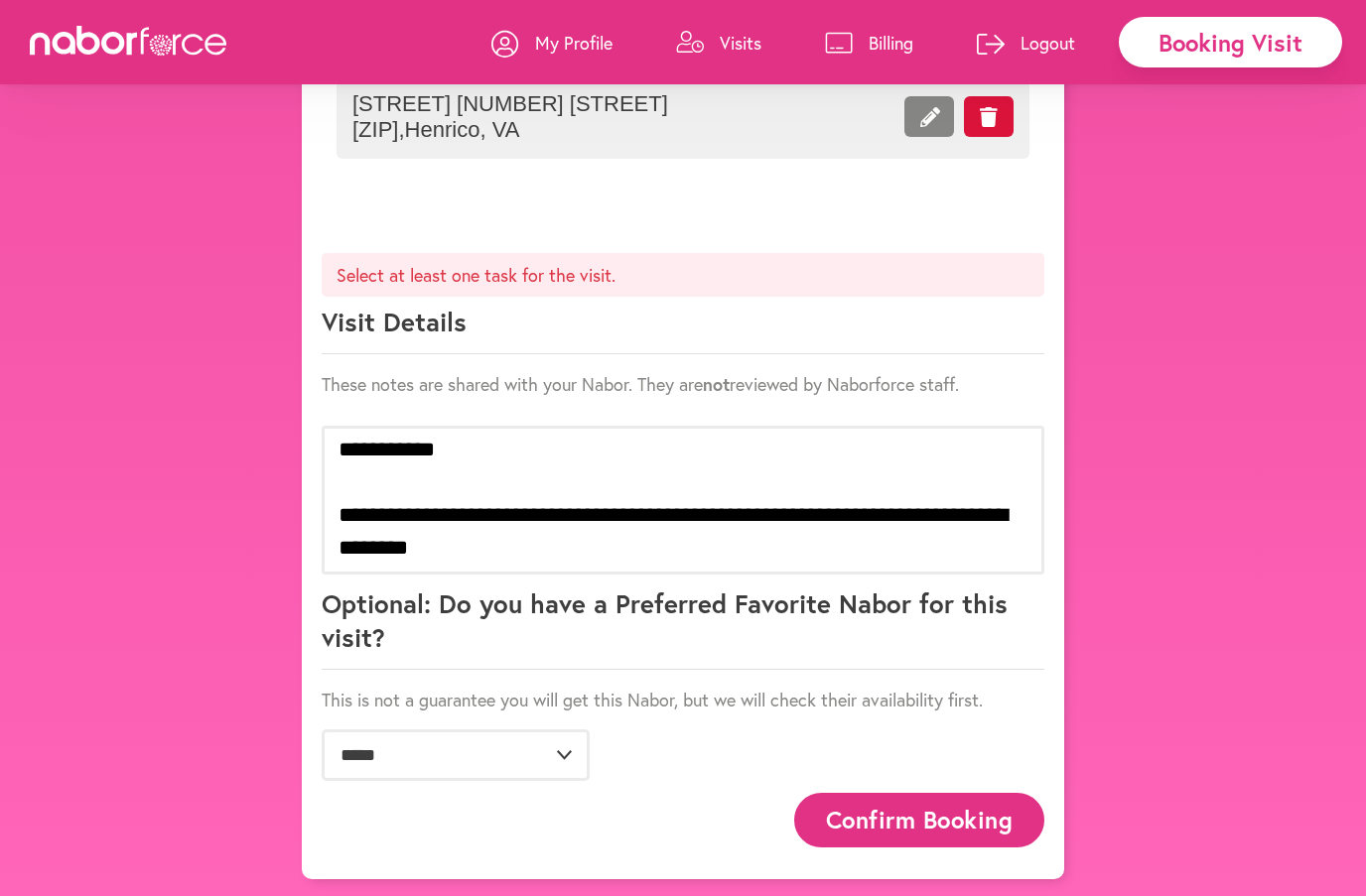 click on "Confirm Booking" at bounding box center (919, 820) 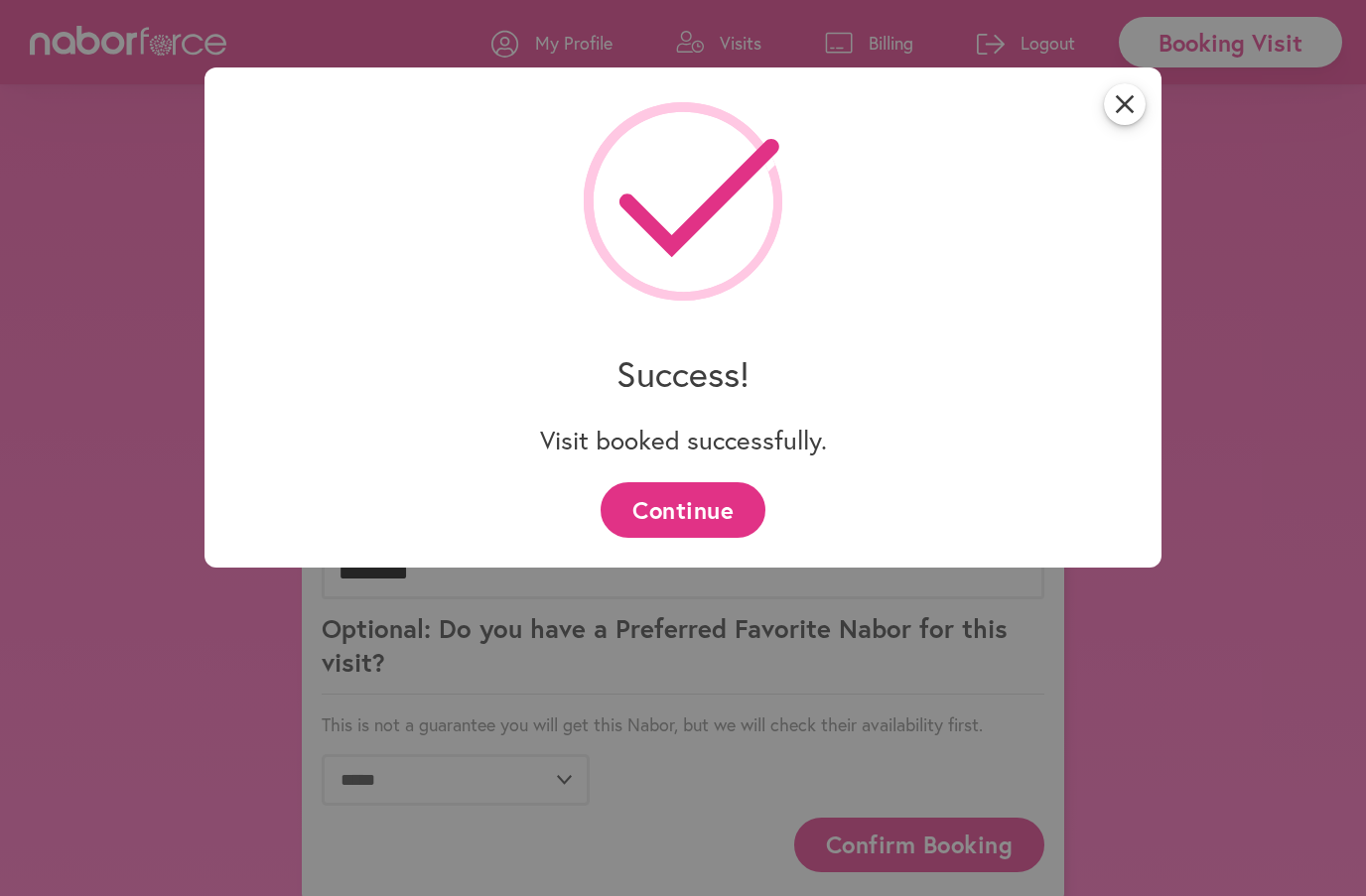 click on "Continue" at bounding box center [682, 509] 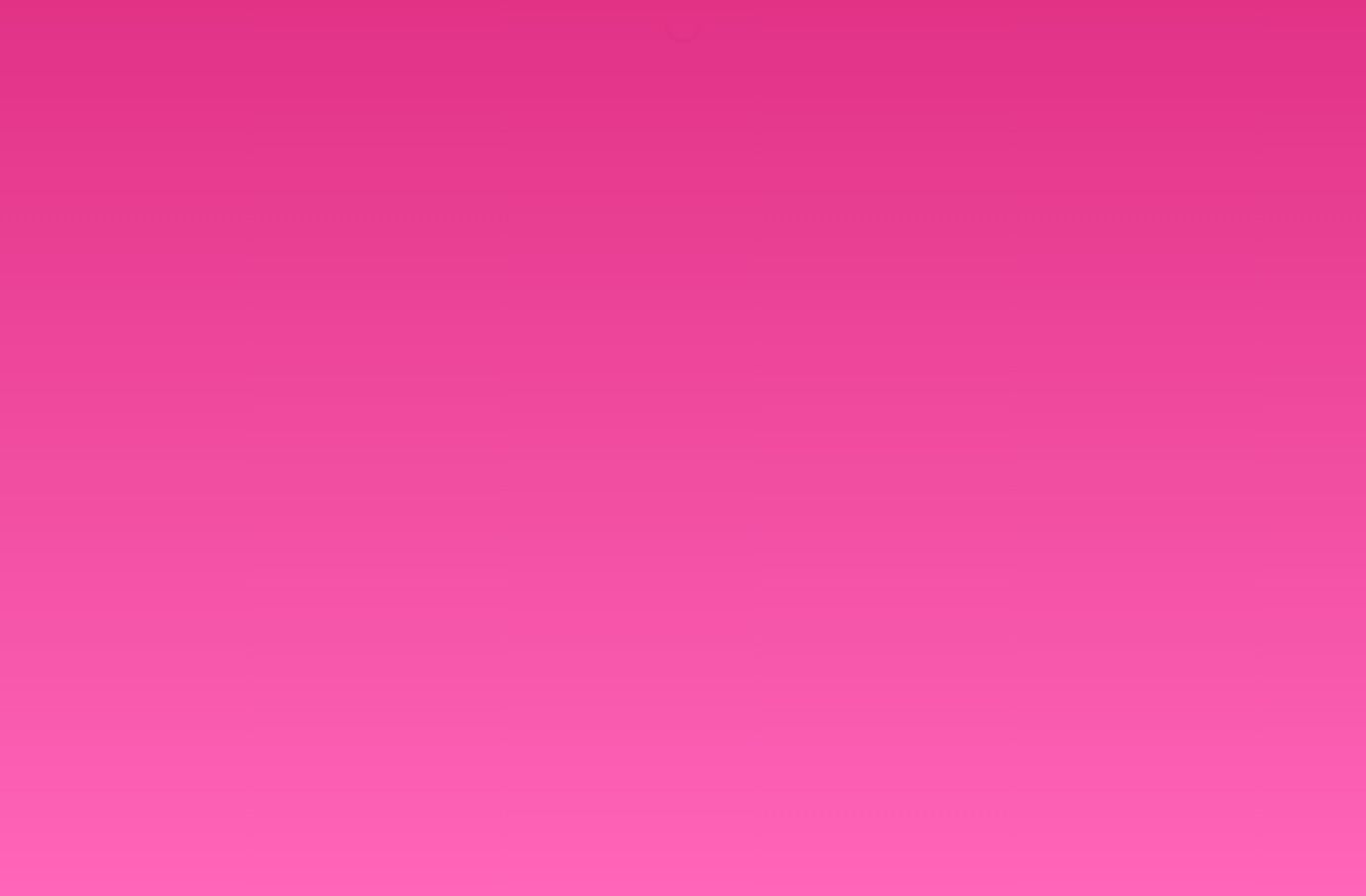 scroll, scrollTop: 0, scrollLeft: 0, axis: both 